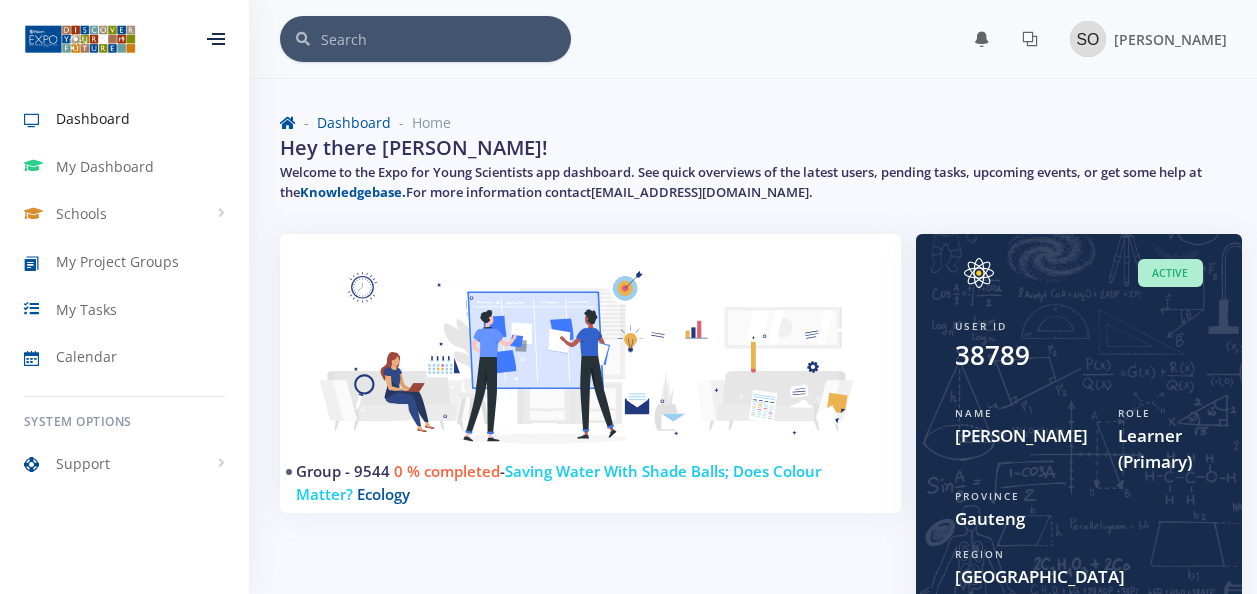 scroll, scrollTop: 0, scrollLeft: 0, axis: both 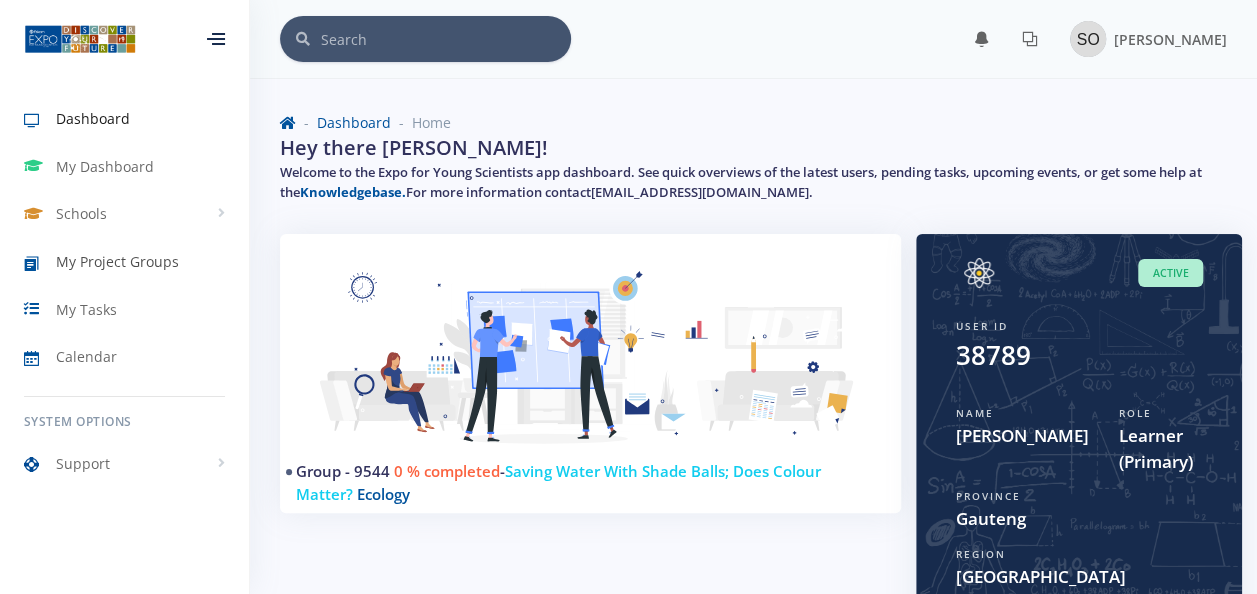 click on "My Project Groups" at bounding box center (117, 261) 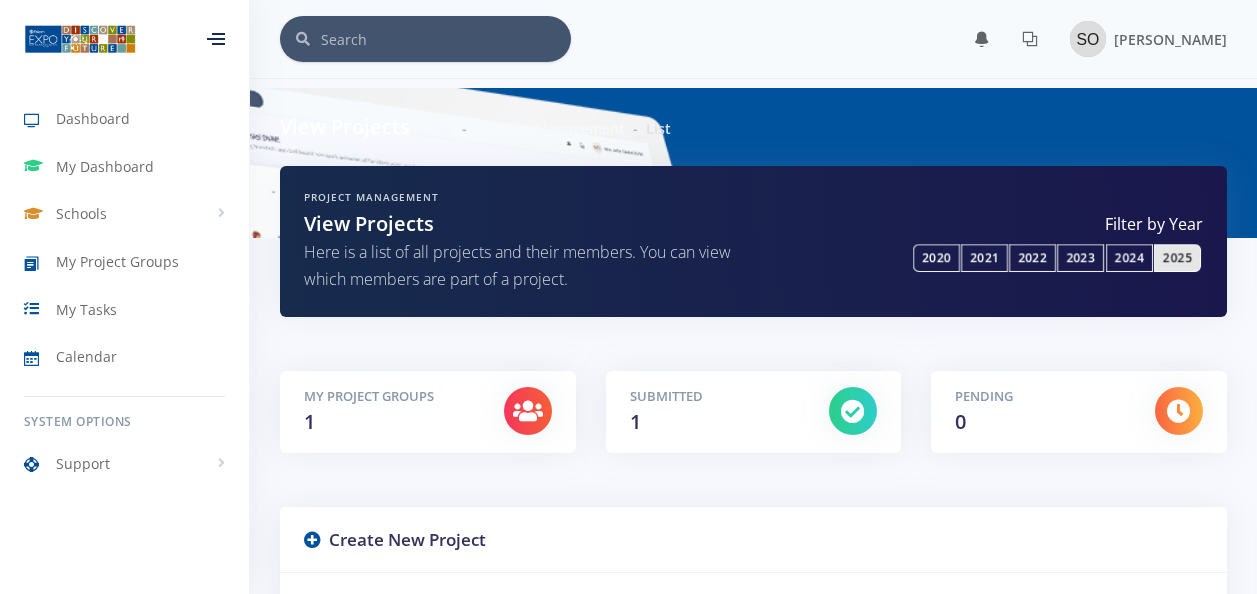 scroll, scrollTop: 0, scrollLeft: 0, axis: both 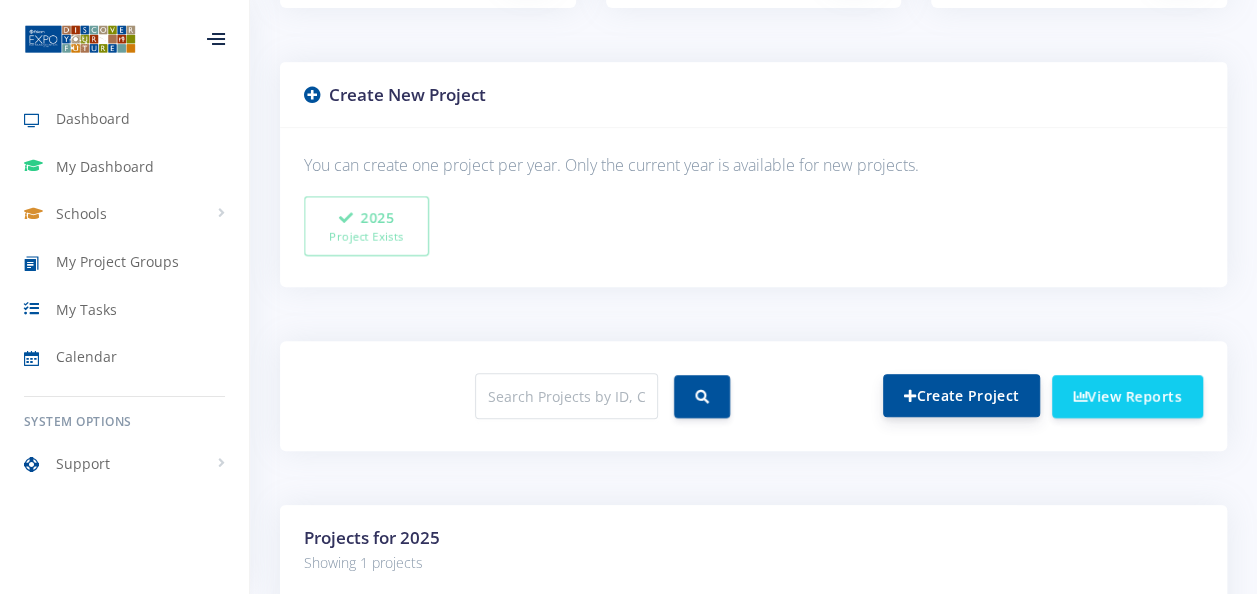 click on "Create Project" at bounding box center (961, 395) 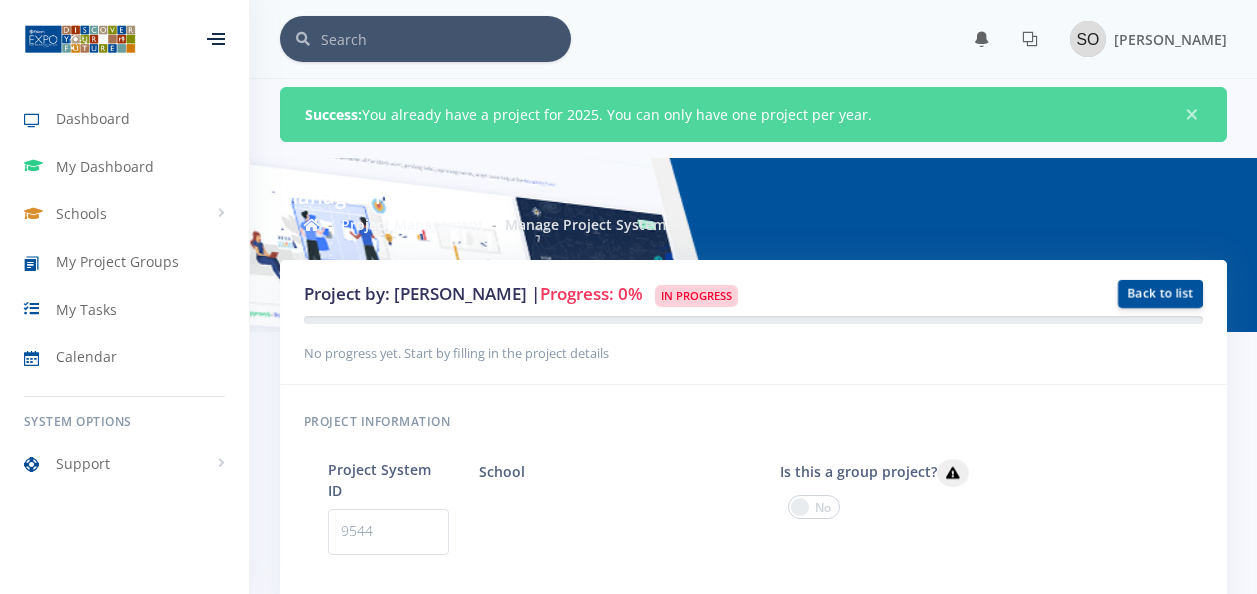 scroll, scrollTop: 0, scrollLeft: 0, axis: both 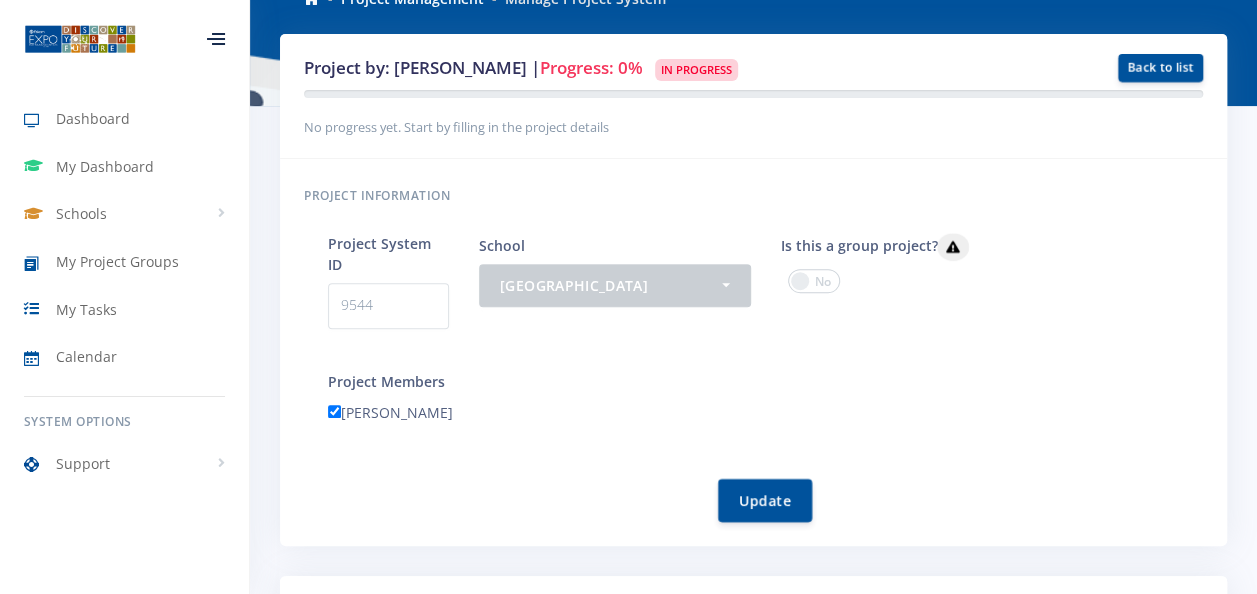 click at bounding box center [814, 281] 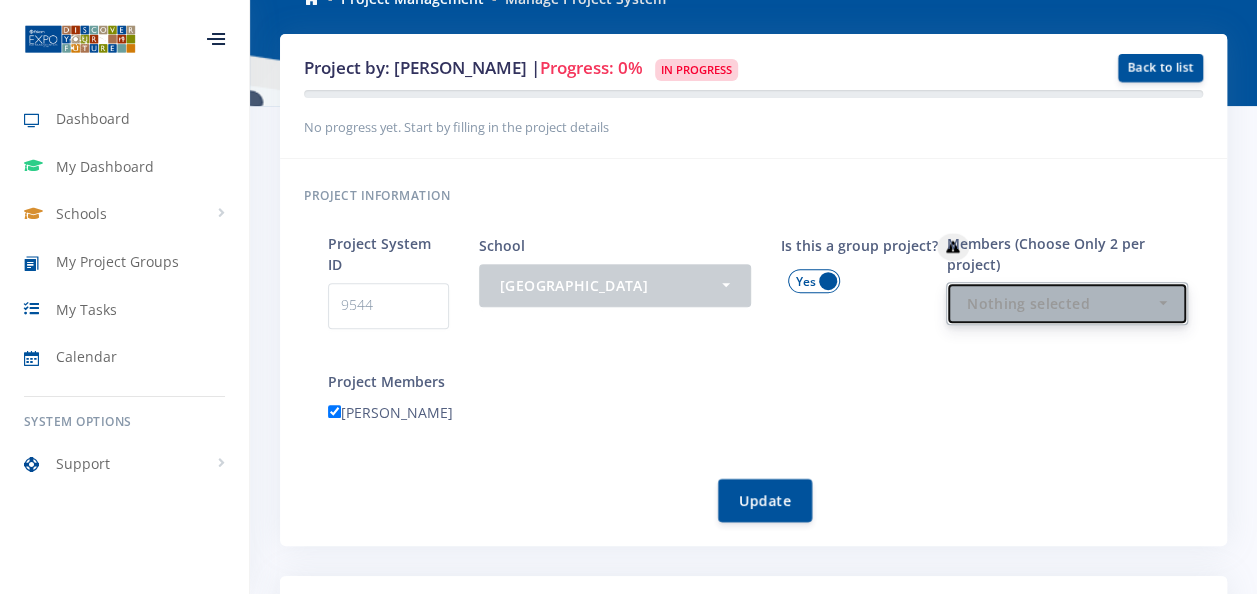 click on "Nothing selected" at bounding box center (1061, 303) 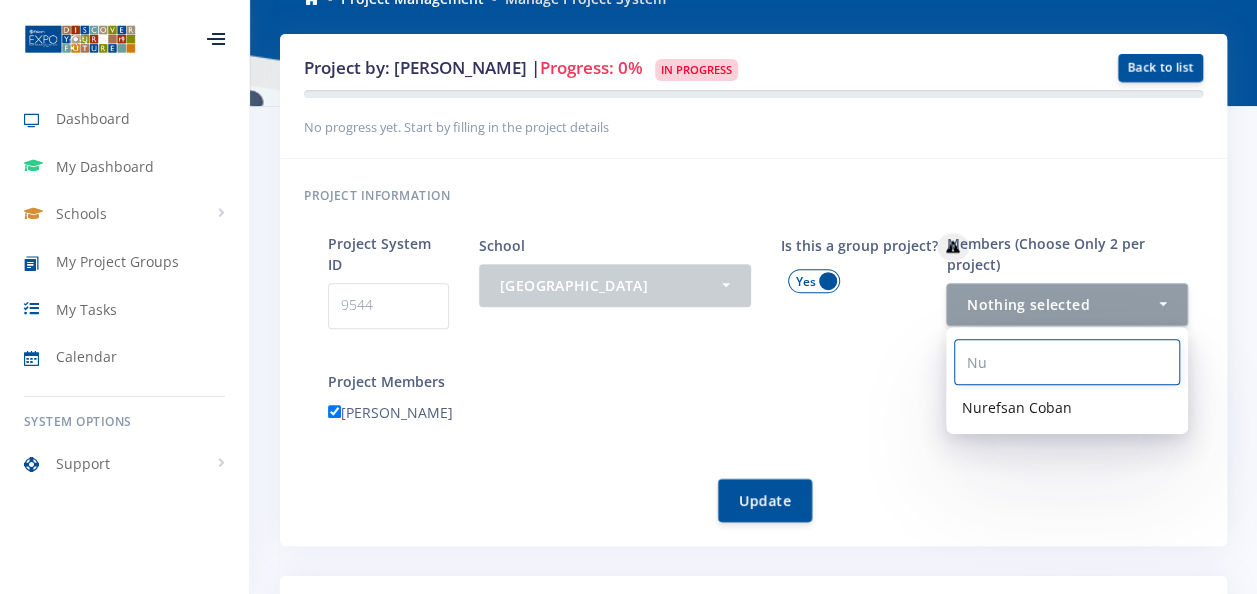 type on "Nu" 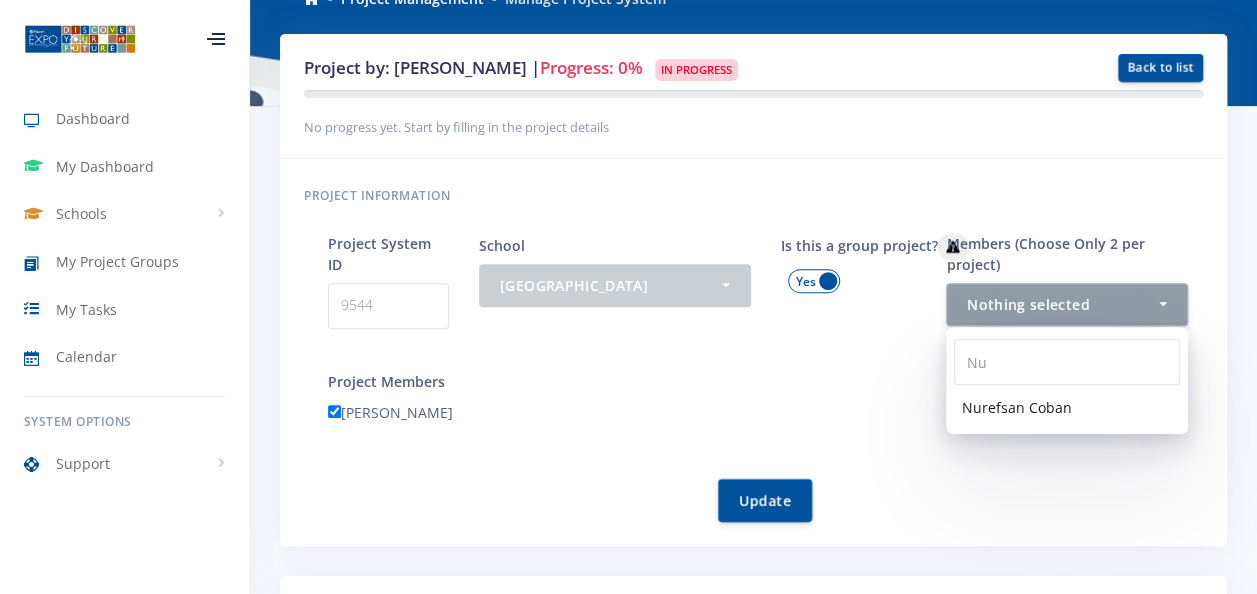 click on "Nurefsan Coban" at bounding box center (1017, 407) 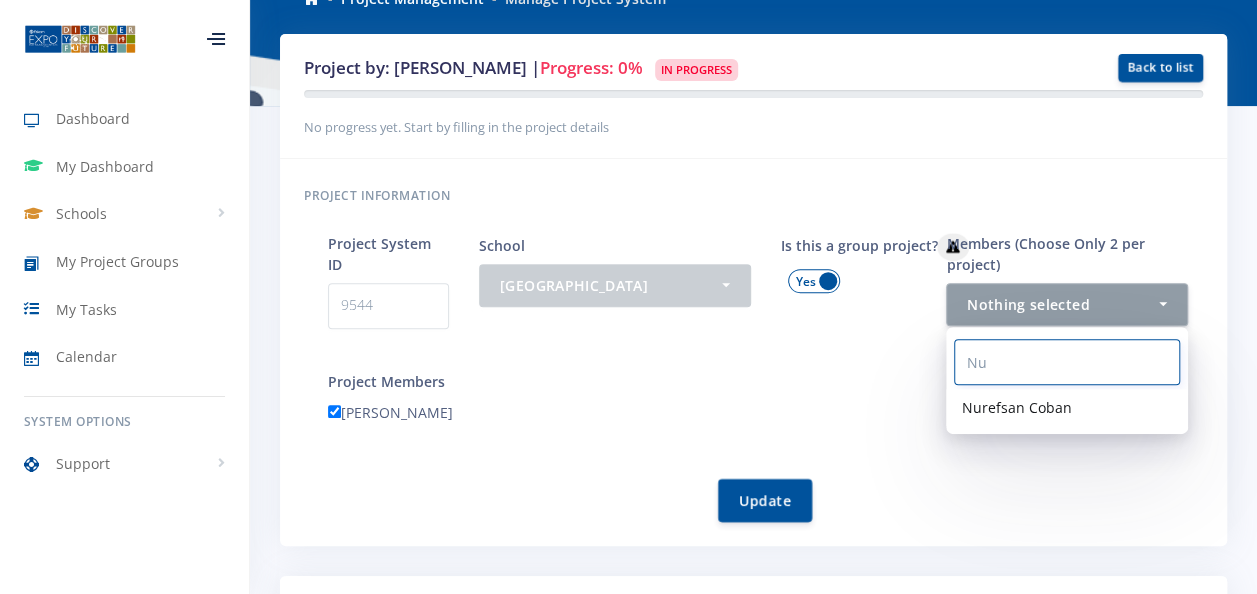 select on "38793" 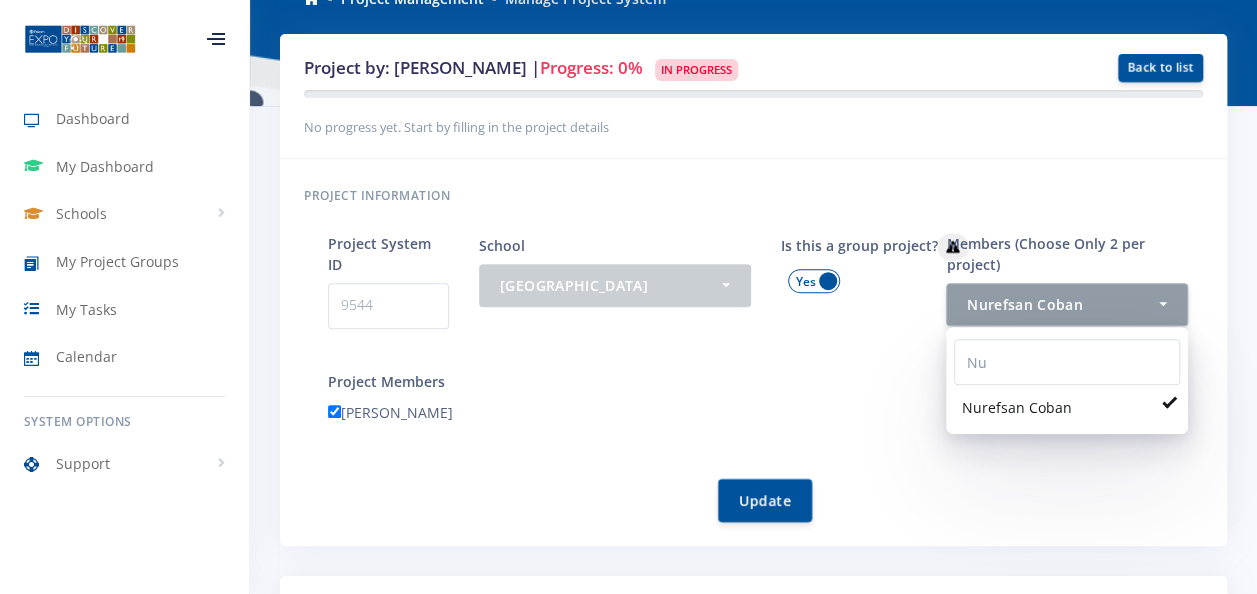 click on "[PERSON_NAME]" at bounding box center [765, 415] 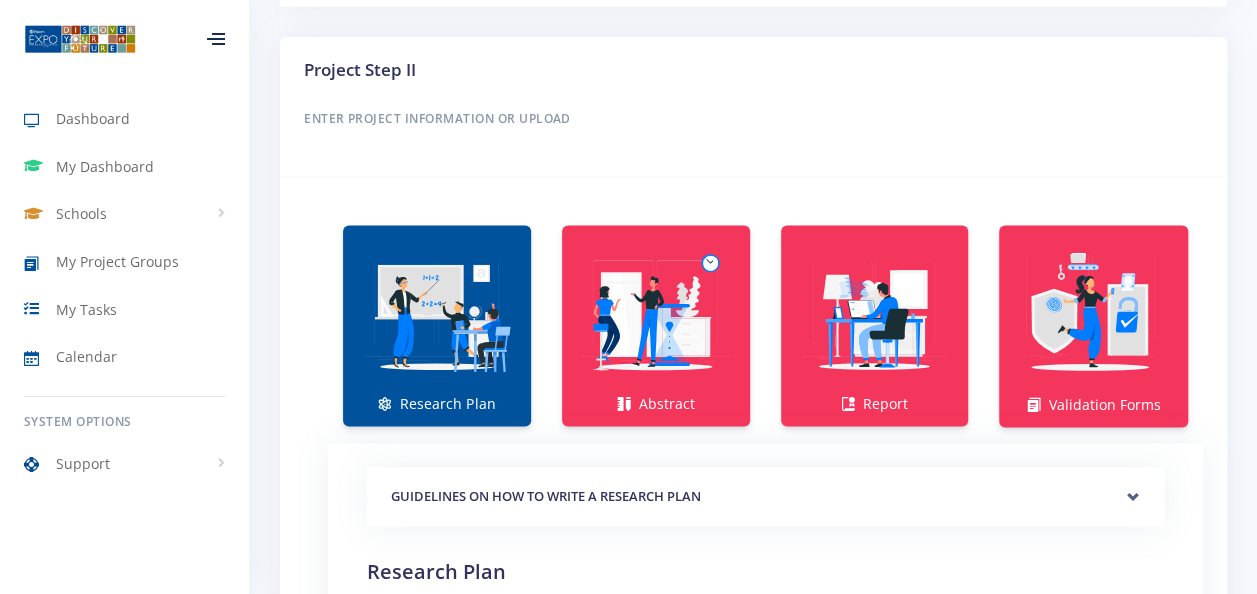 scroll, scrollTop: 1290, scrollLeft: 0, axis: vertical 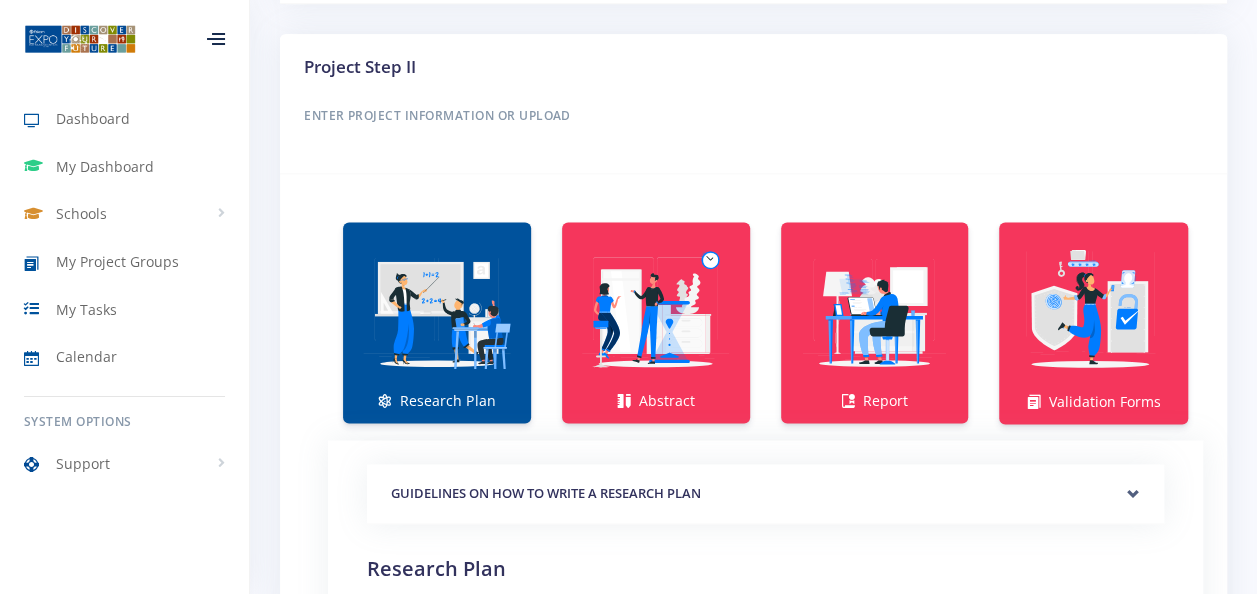click at bounding box center (437, 312) 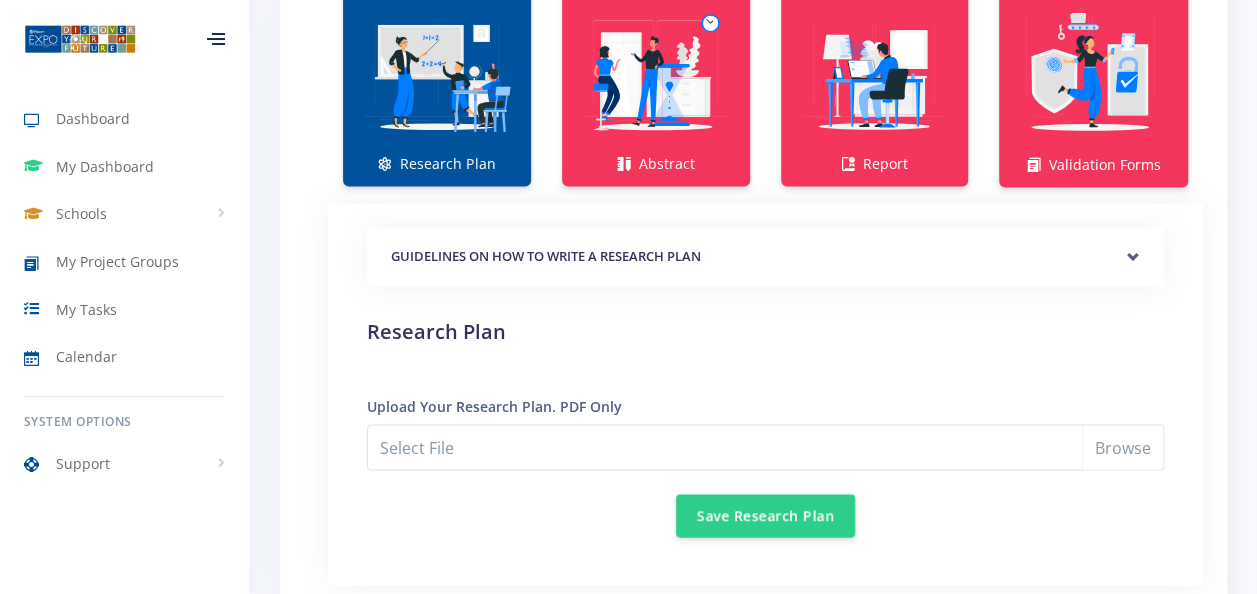 scroll, scrollTop: 1536, scrollLeft: 0, axis: vertical 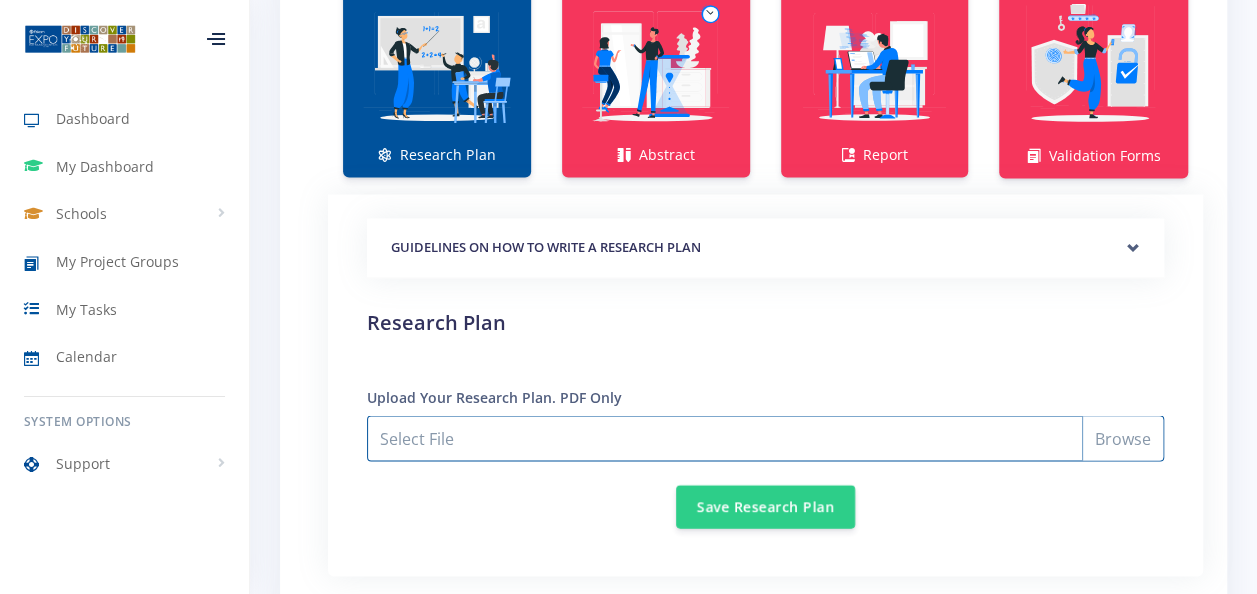 click on "Select File" at bounding box center (765, 438) 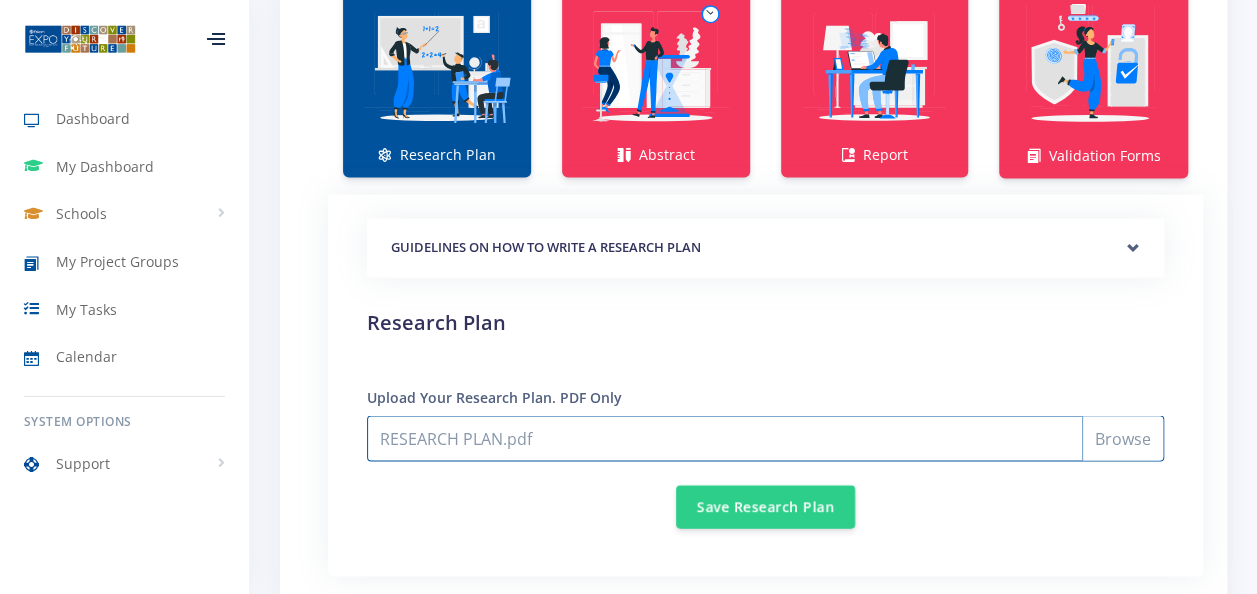 click on "RESEARCH PLAN.pdf" at bounding box center [765, 438] 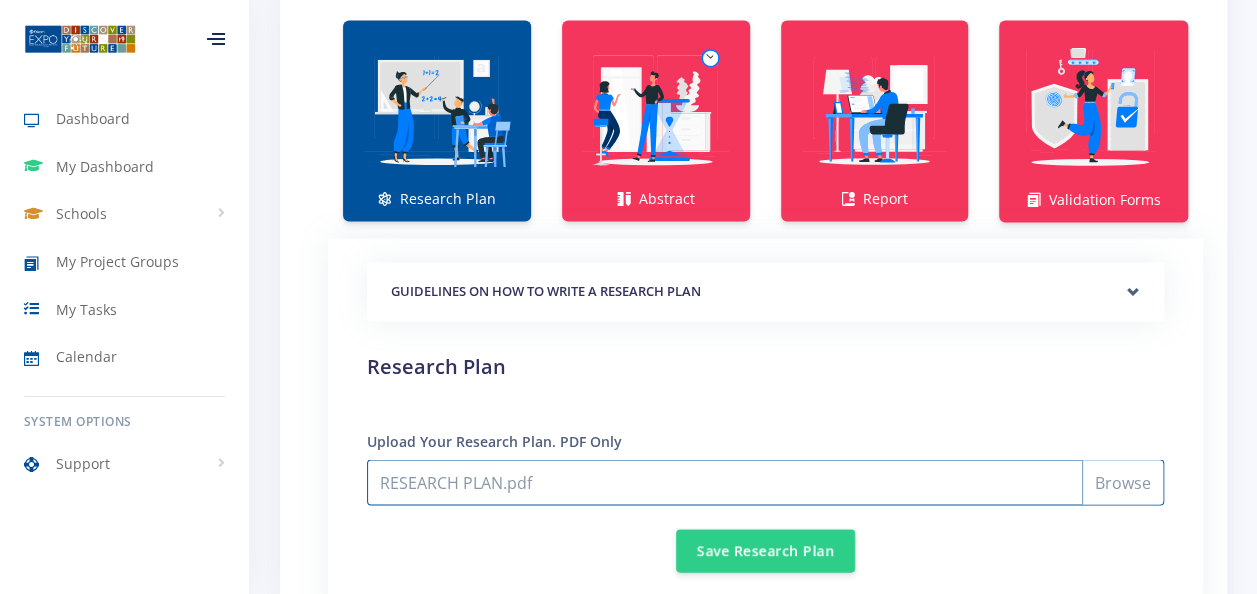 scroll, scrollTop: 1492, scrollLeft: 0, axis: vertical 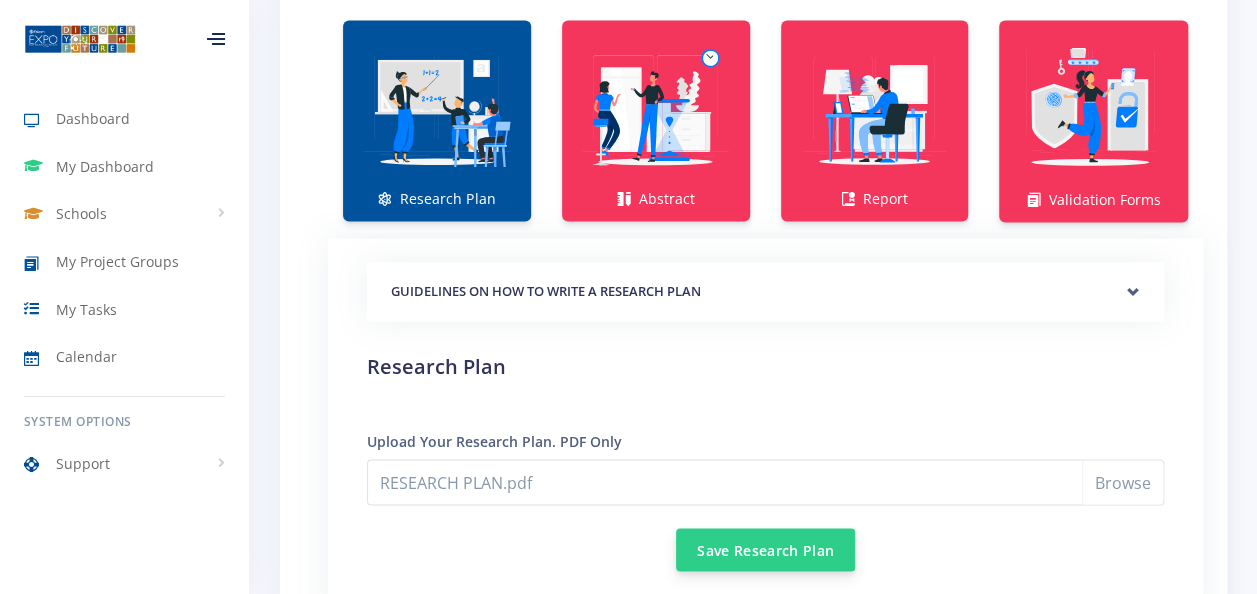 click on "Save Research Plan" at bounding box center [765, 549] 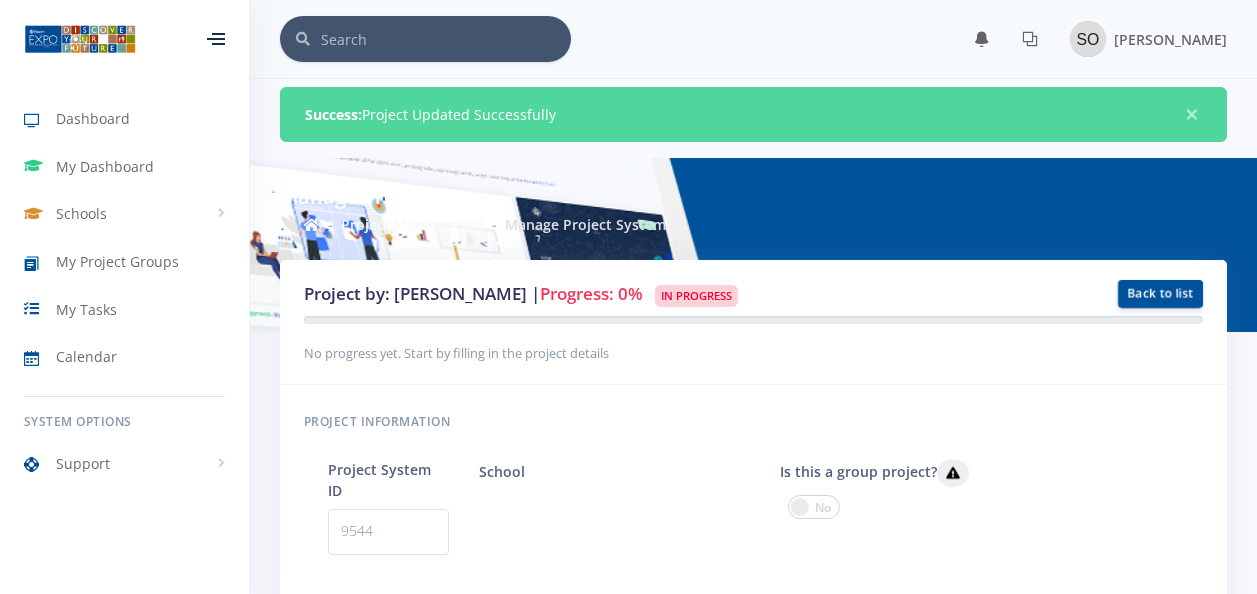 scroll, scrollTop: 0, scrollLeft: 0, axis: both 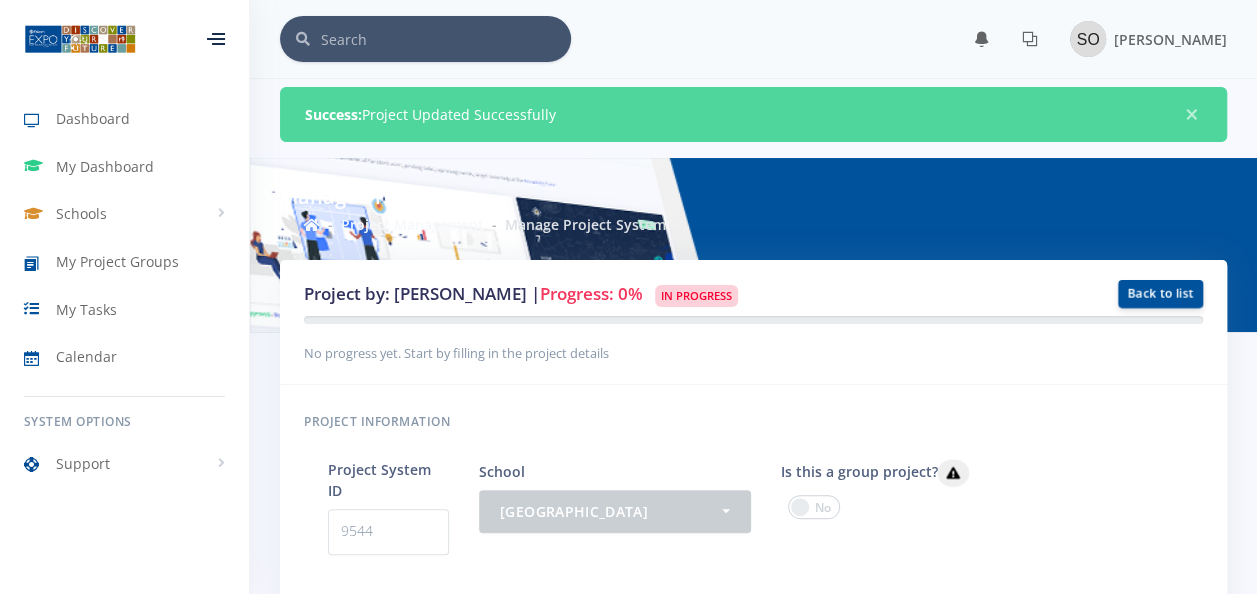 click at bounding box center [814, 507] 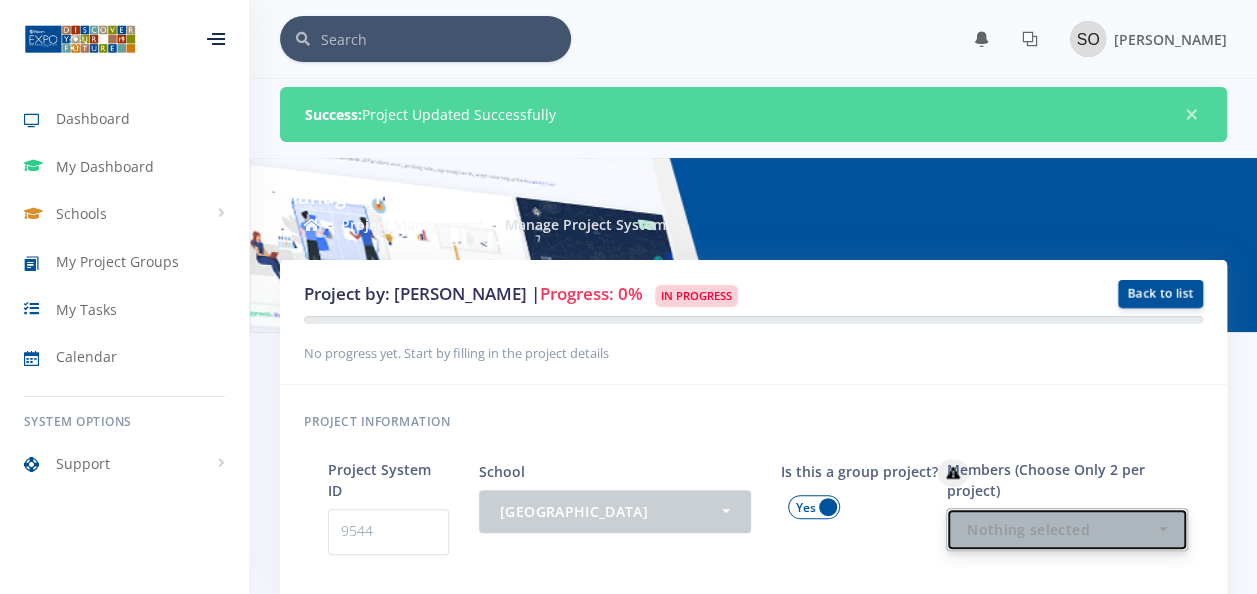 click on "Nothing selected" at bounding box center (1061, 529) 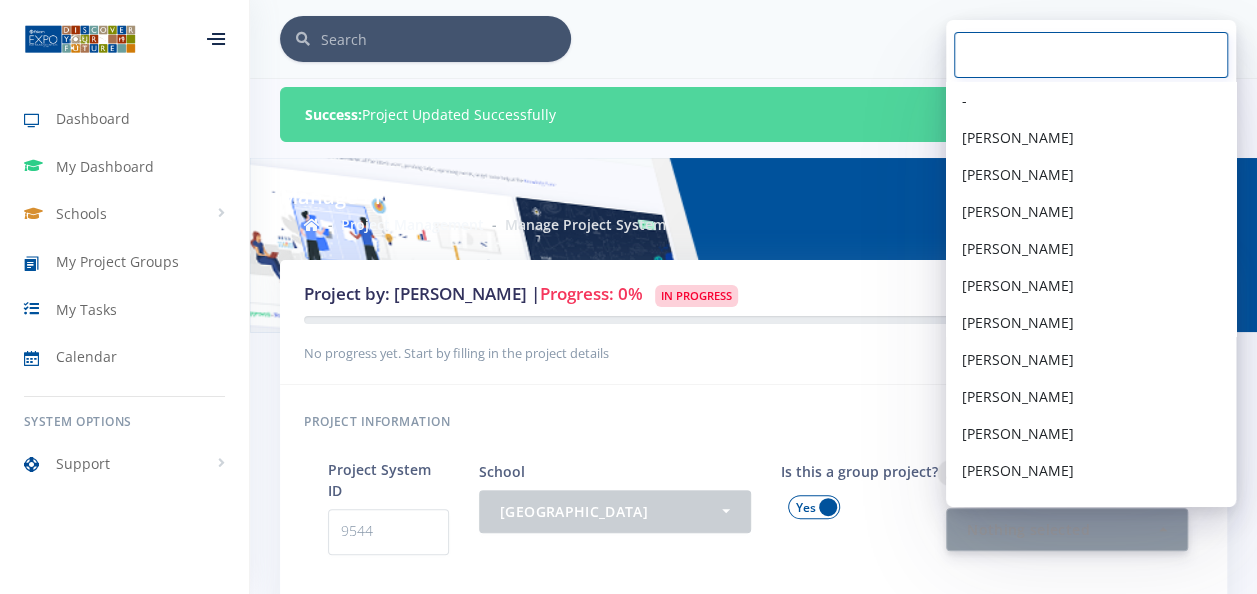 type on "s" 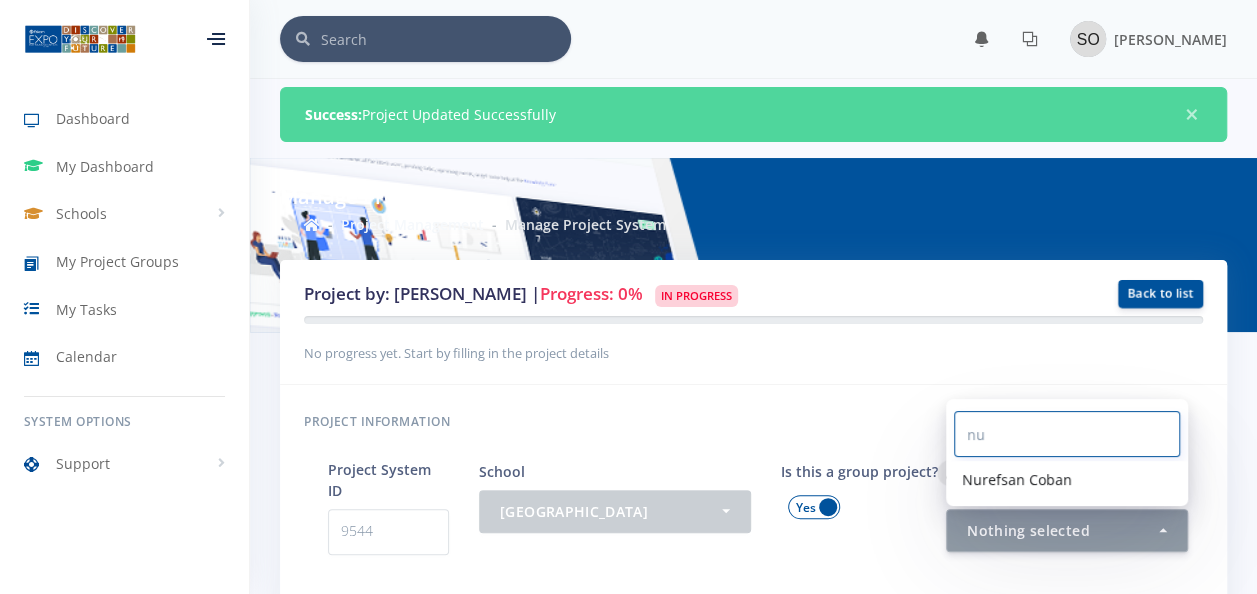 type on "nu" 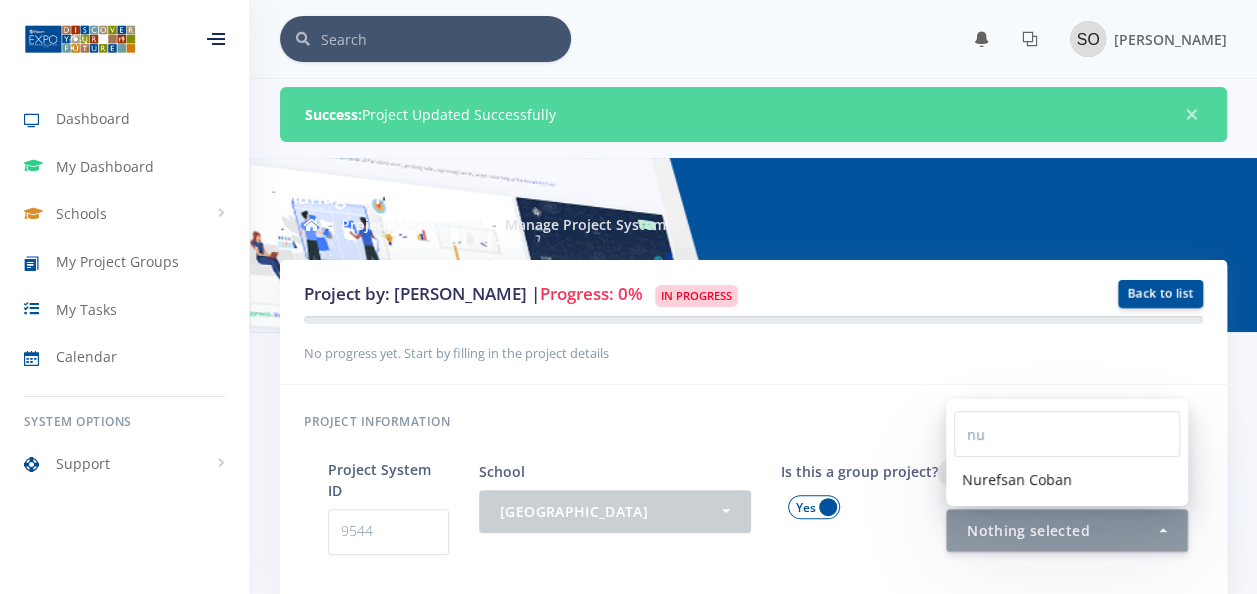 click on "Nurefsan Coban" at bounding box center [1067, 479] 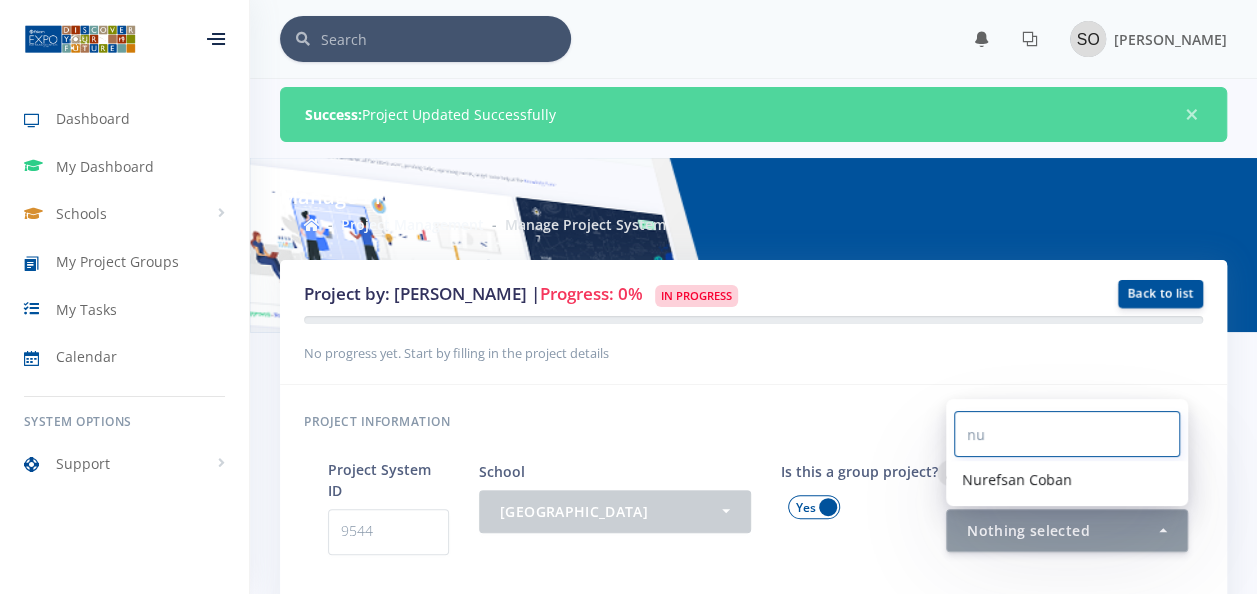 select on "38793" 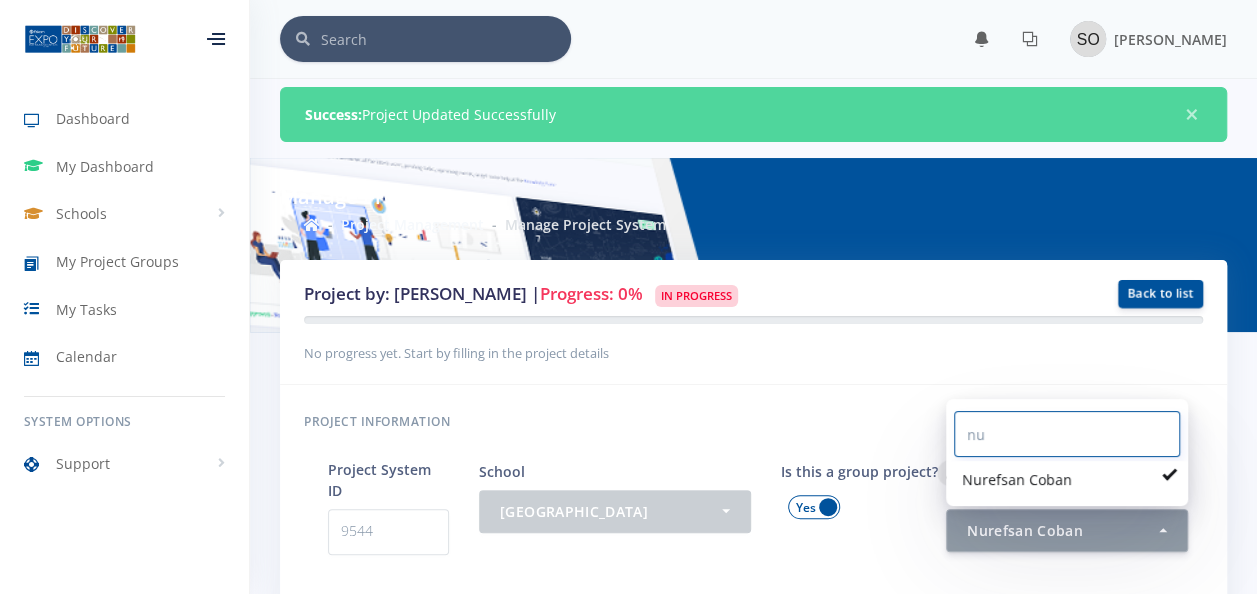 scroll, scrollTop: 469, scrollLeft: 0, axis: vertical 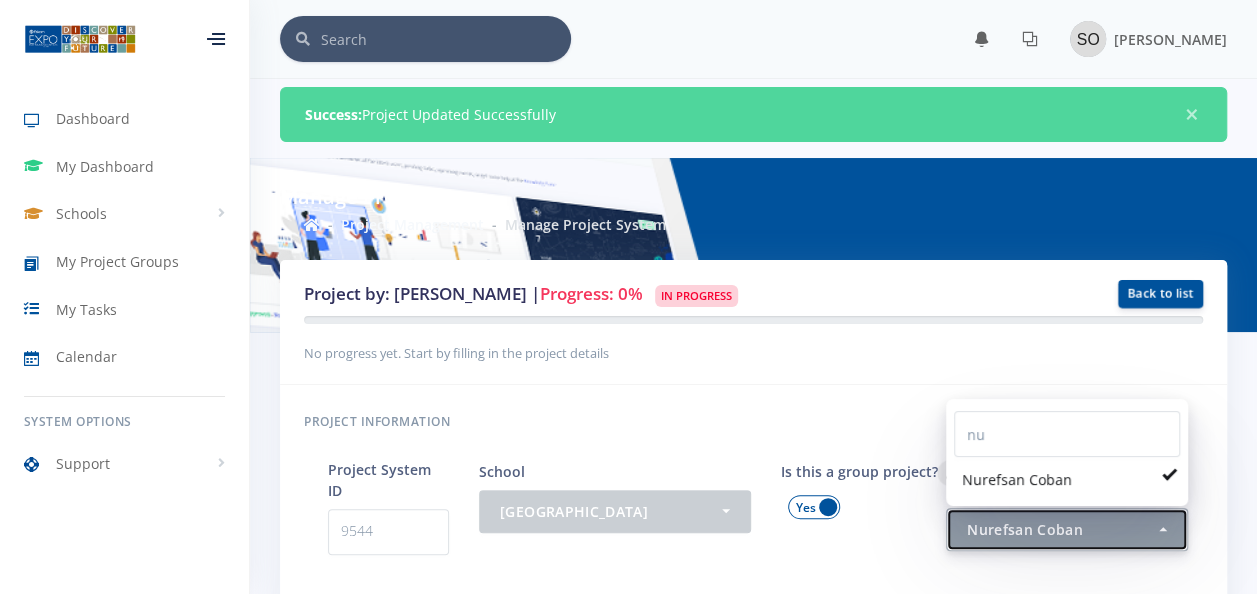 click on "Nurefsan Coban" at bounding box center [1061, 529] 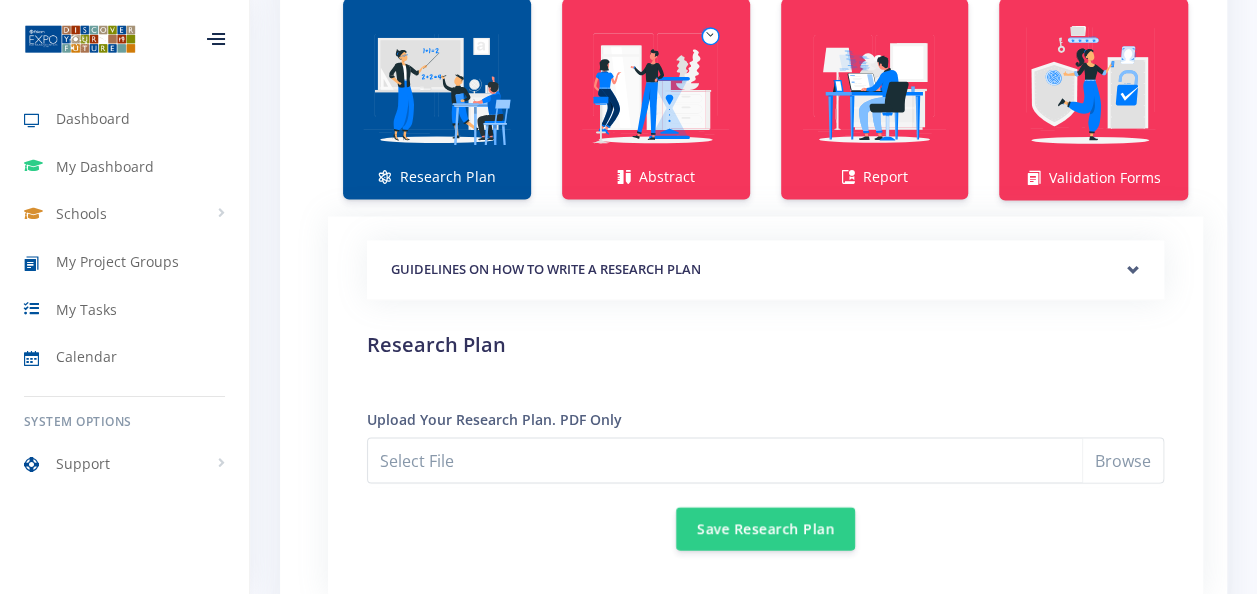scroll, scrollTop: 1517, scrollLeft: 0, axis: vertical 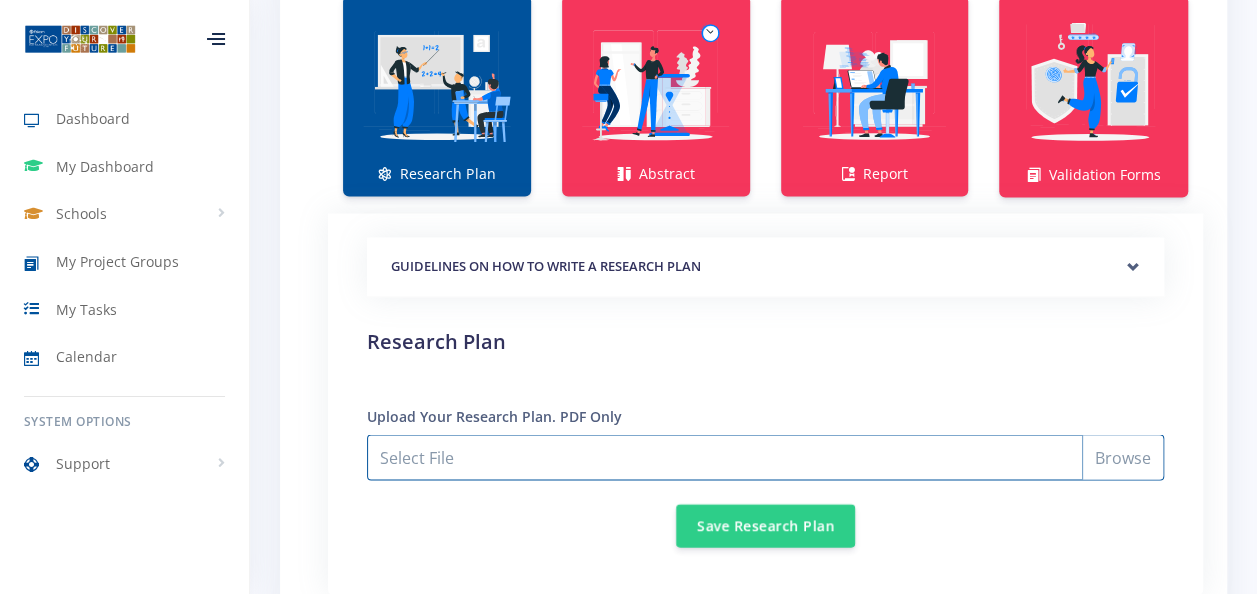 click on "Select File" at bounding box center [765, 457] 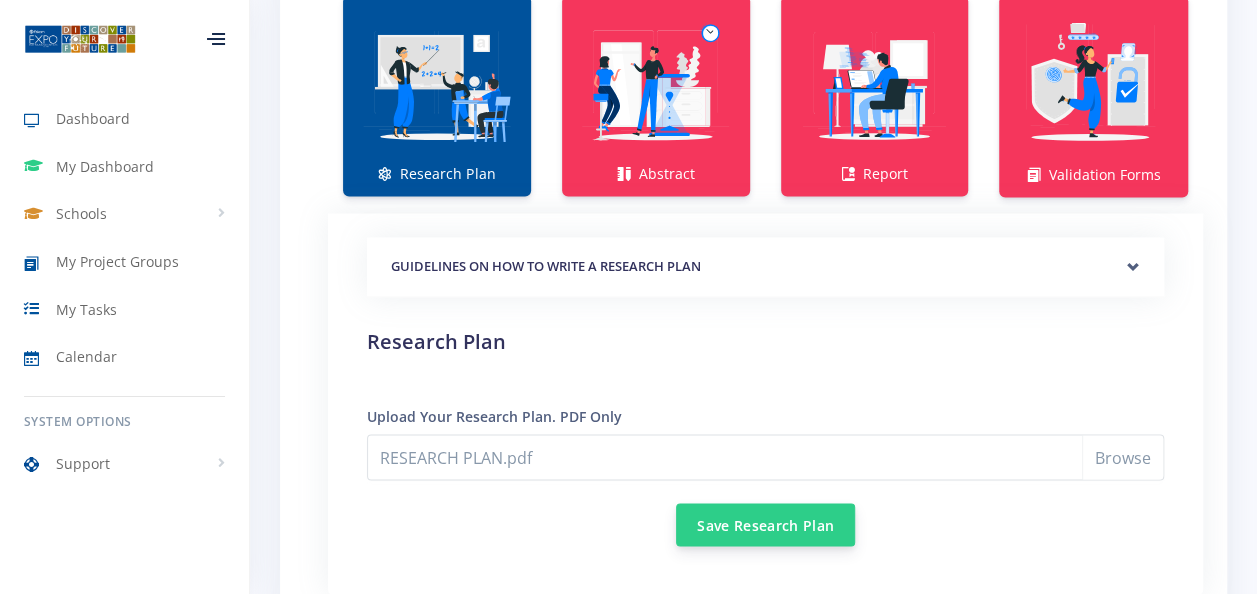 click on "Save Research Plan" at bounding box center [765, 524] 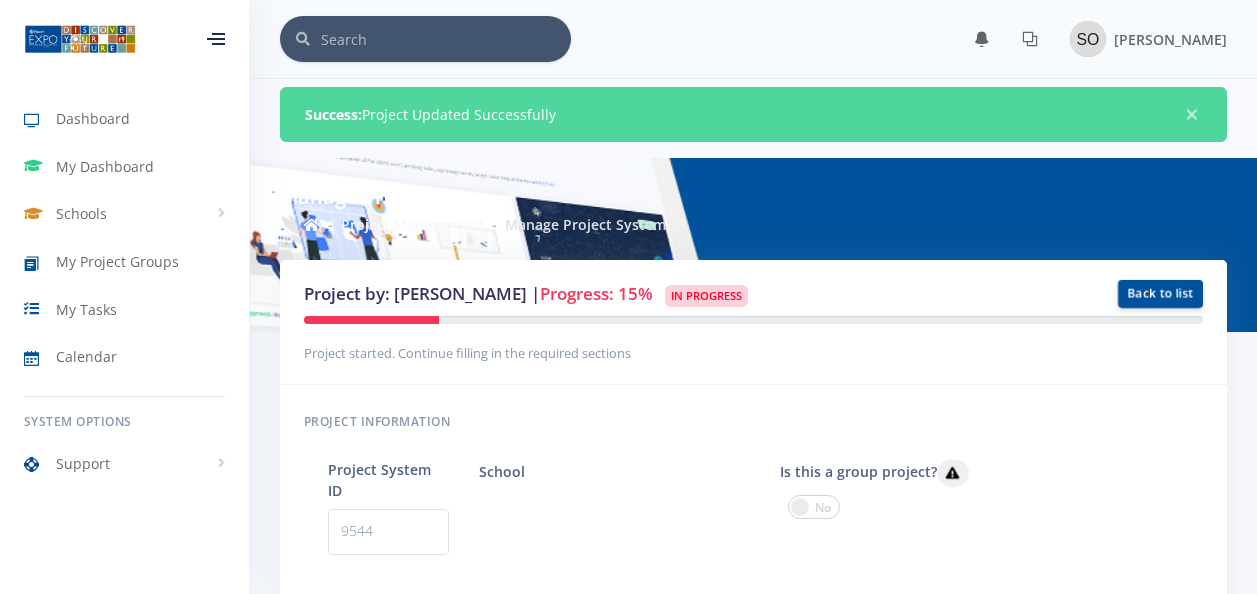 scroll, scrollTop: 0, scrollLeft: 0, axis: both 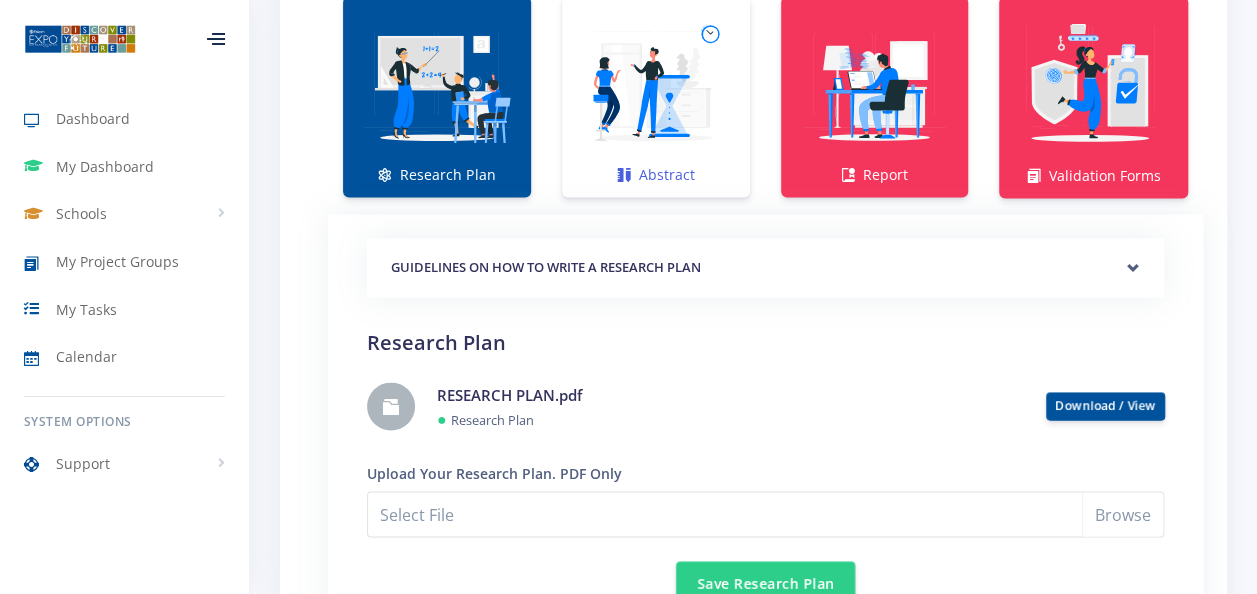click at bounding box center [656, 86] 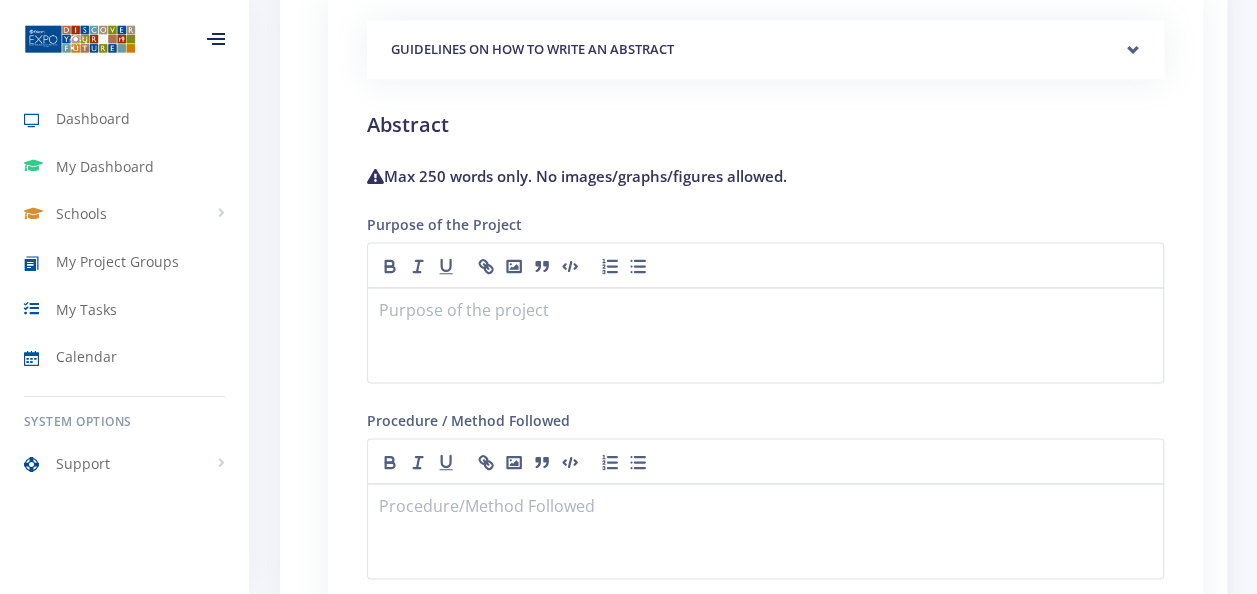 scroll, scrollTop: 1735, scrollLeft: 0, axis: vertical 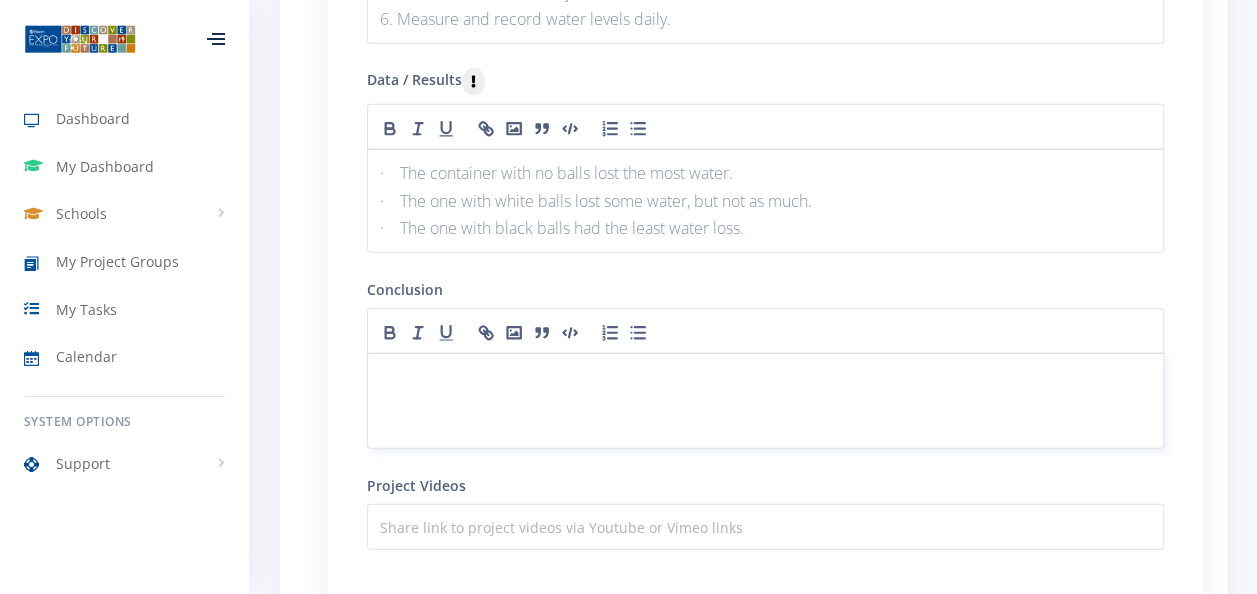 click at bounding box center (765, 401) 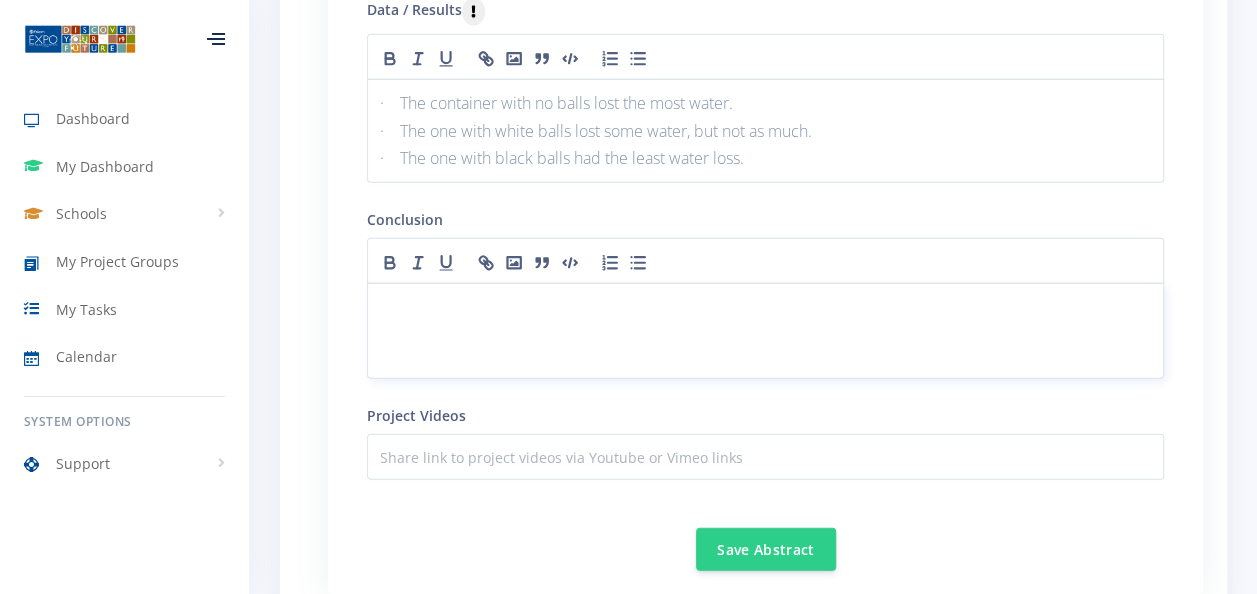 scroll, scrollTop: 0, scrollLeft: 0, axis: both 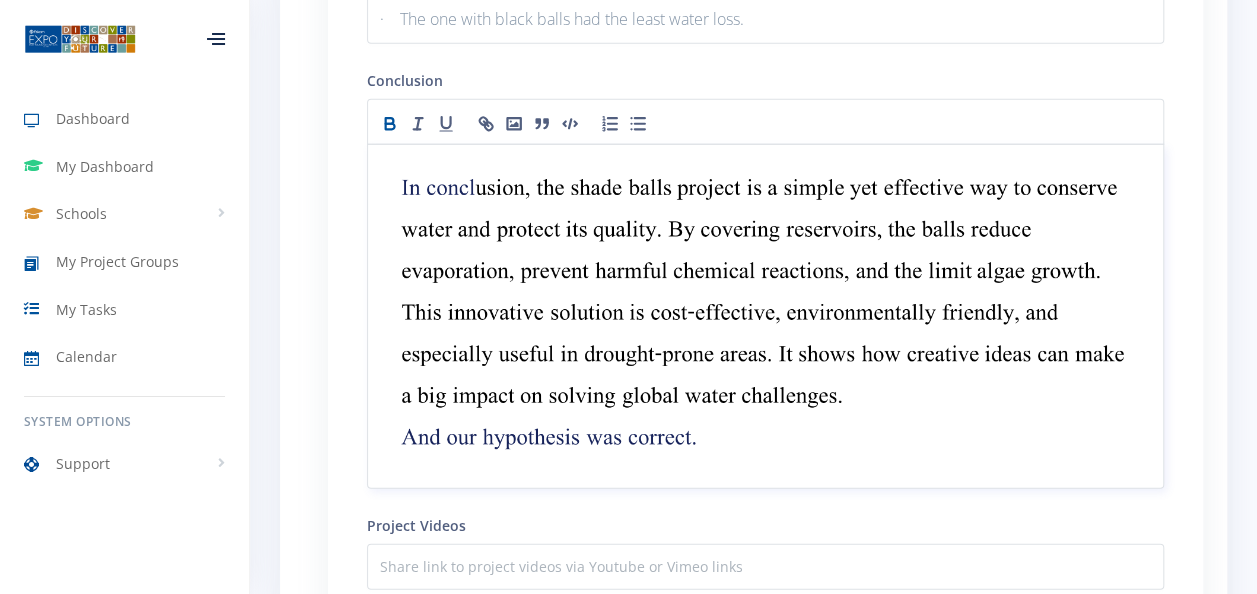 click at bounding box center [765, 316] 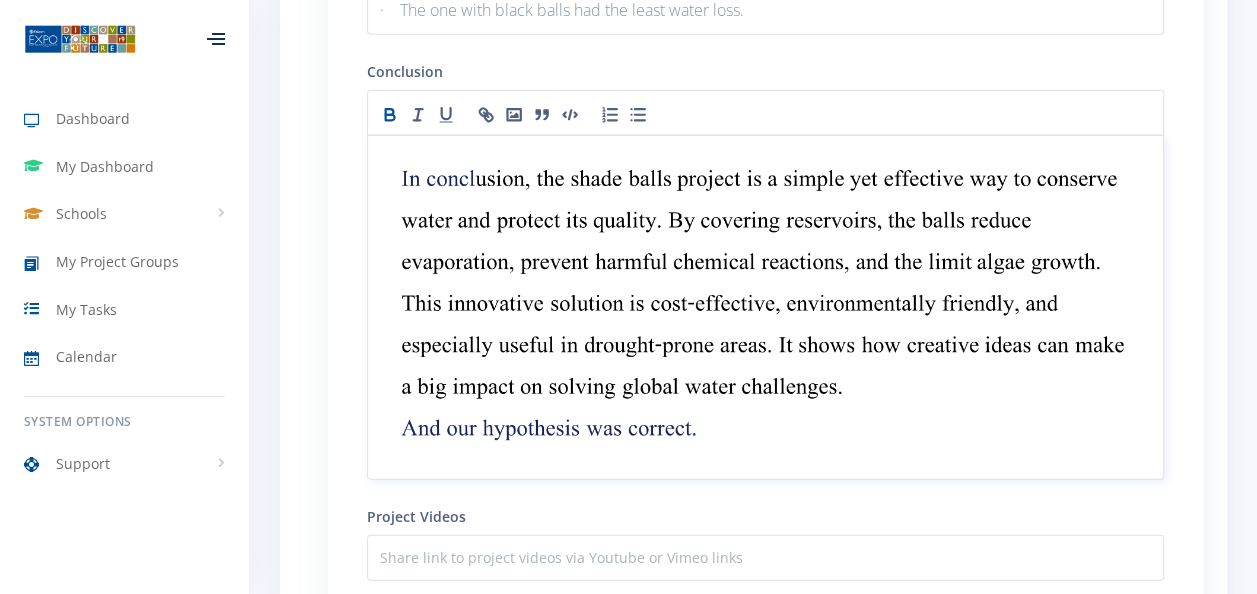 scroll, scrollTop: 2694, scrollLeft: 0, axis: vertical 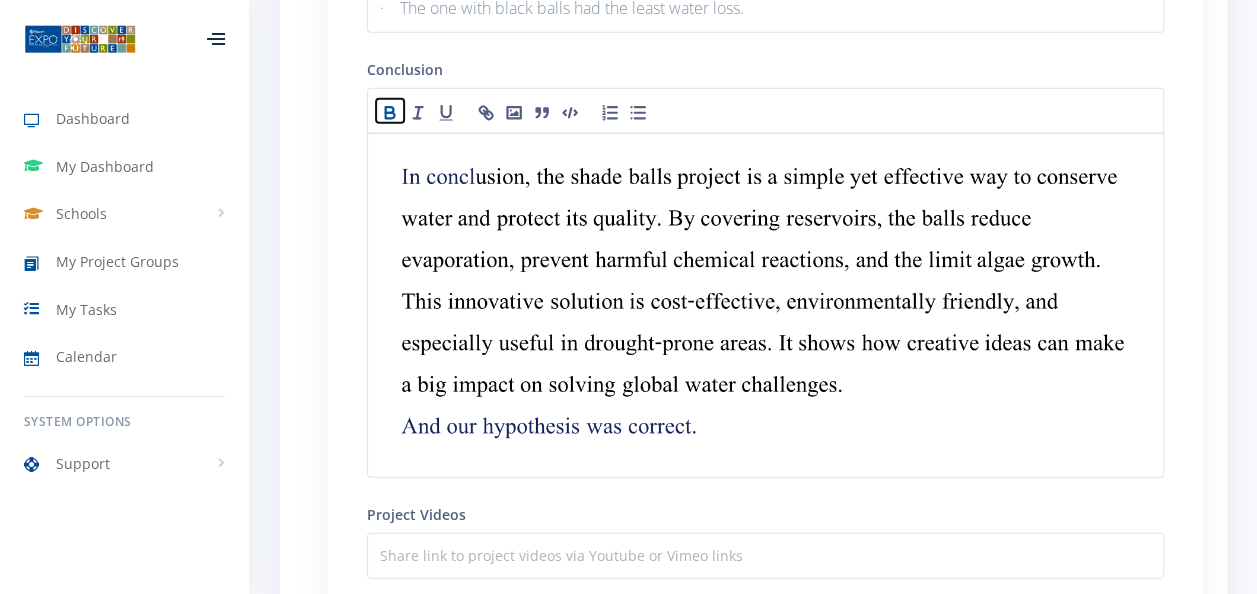 click 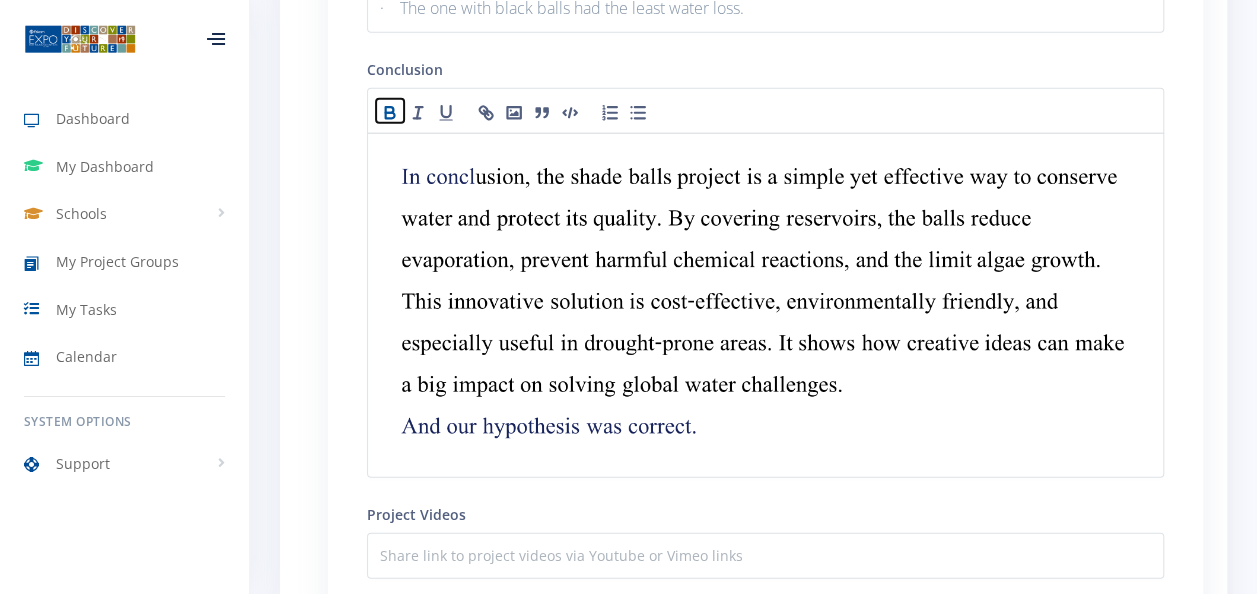 click 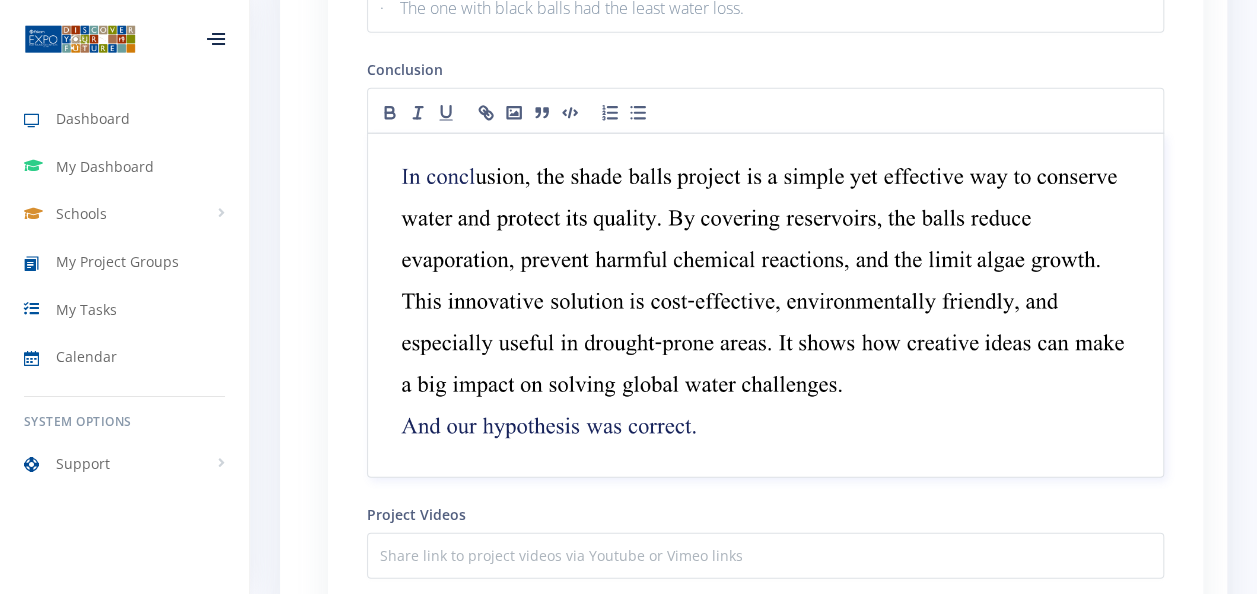 click at bounding box center (765, 305) 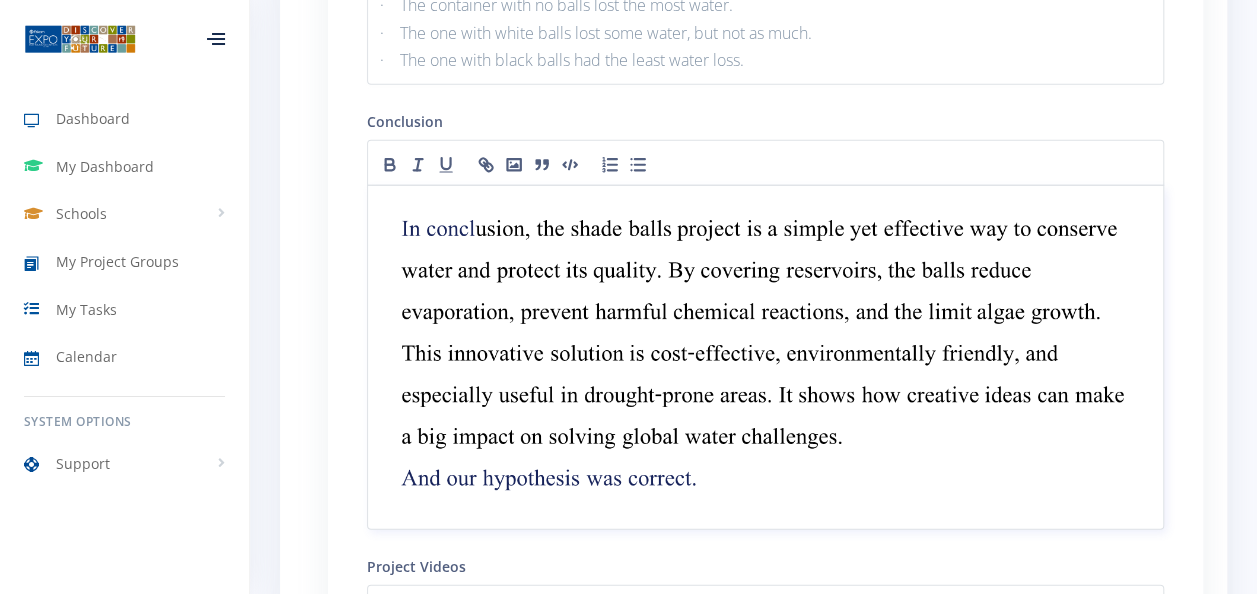 scroll, scrollTop: 2652, scrollLeft: 0, axis: vertical 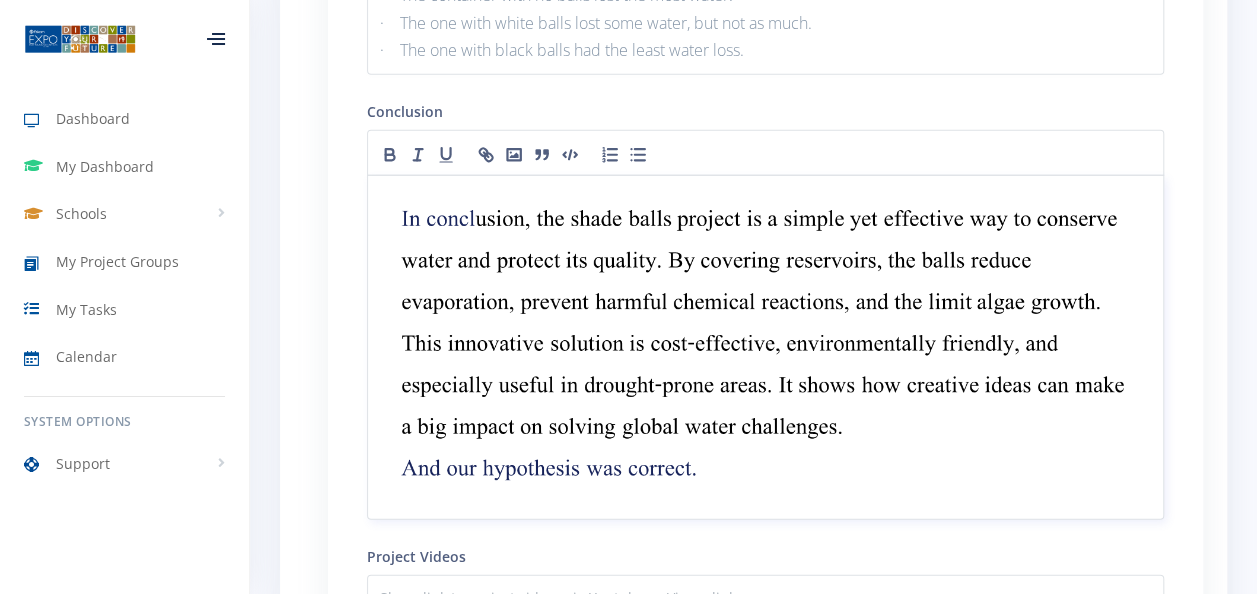 click at bounding box center (765, 347) 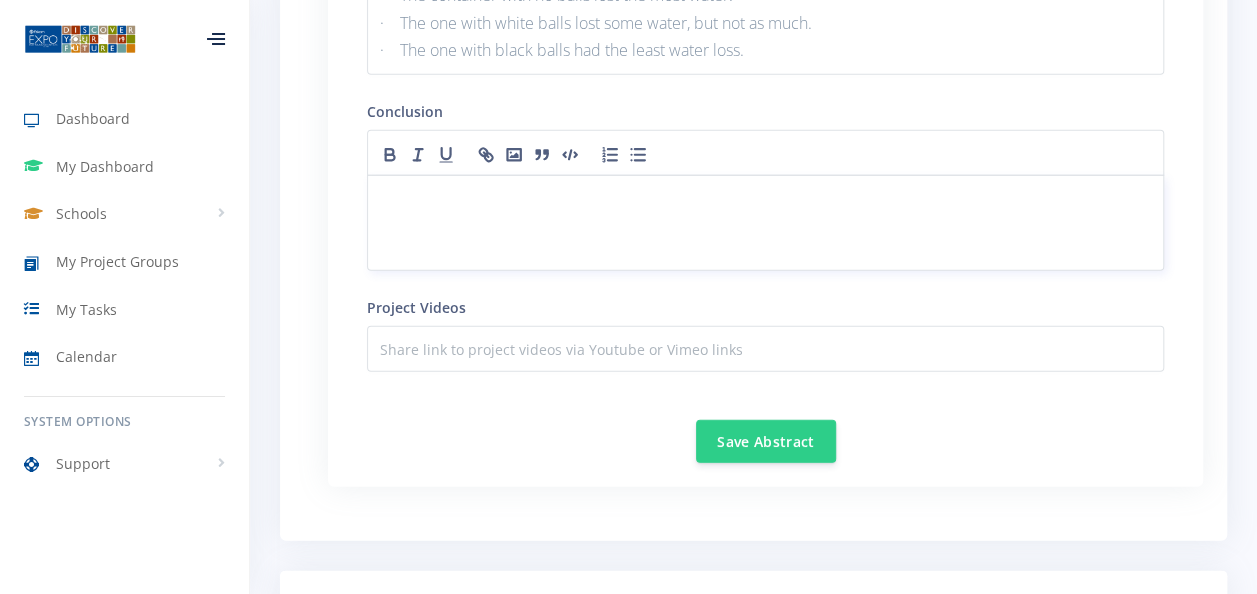 scroll, scrollTop: 0, scrollLeft: 0, axis: both 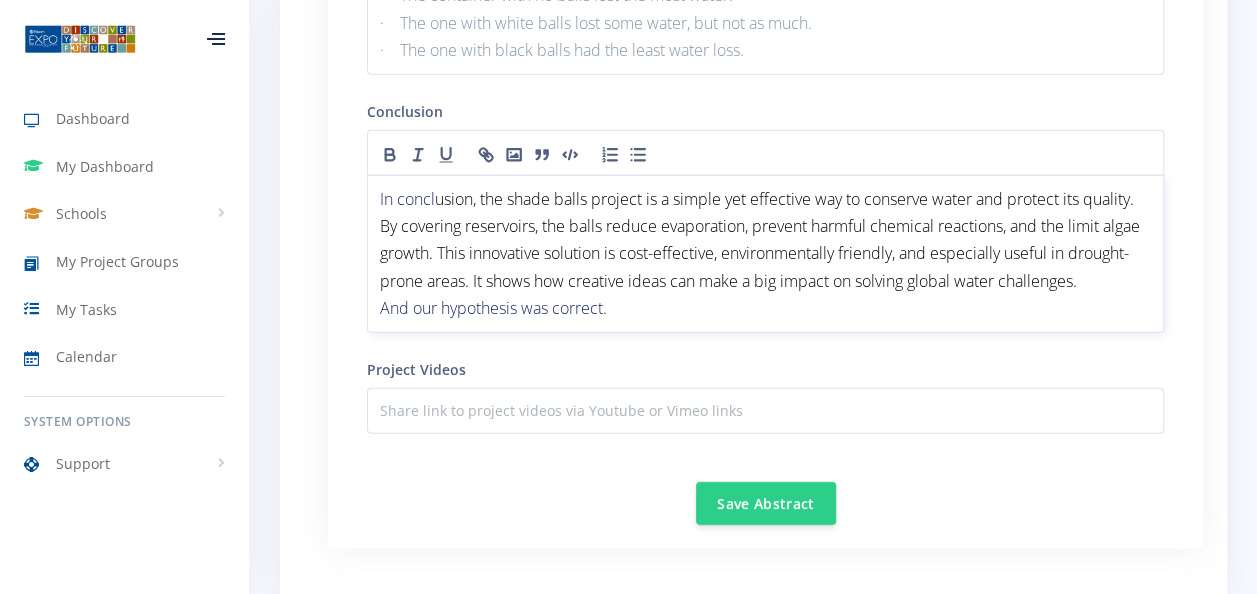 click on "In concl usion, the shade balls project is a simple yet effective way to conserve water and protect its quality. By covering reservoirs, the balls reduce evaporation, prevent harmful chemical reactions, and the limit algae growth. This innovative solution is cost-effective, environmentally friendly, and especially useful in drought-prone areas. It shows how creative ideas can make a big impact on solving global water challenges.  And our hypothesis was correct." at bounding box center [765, 254] 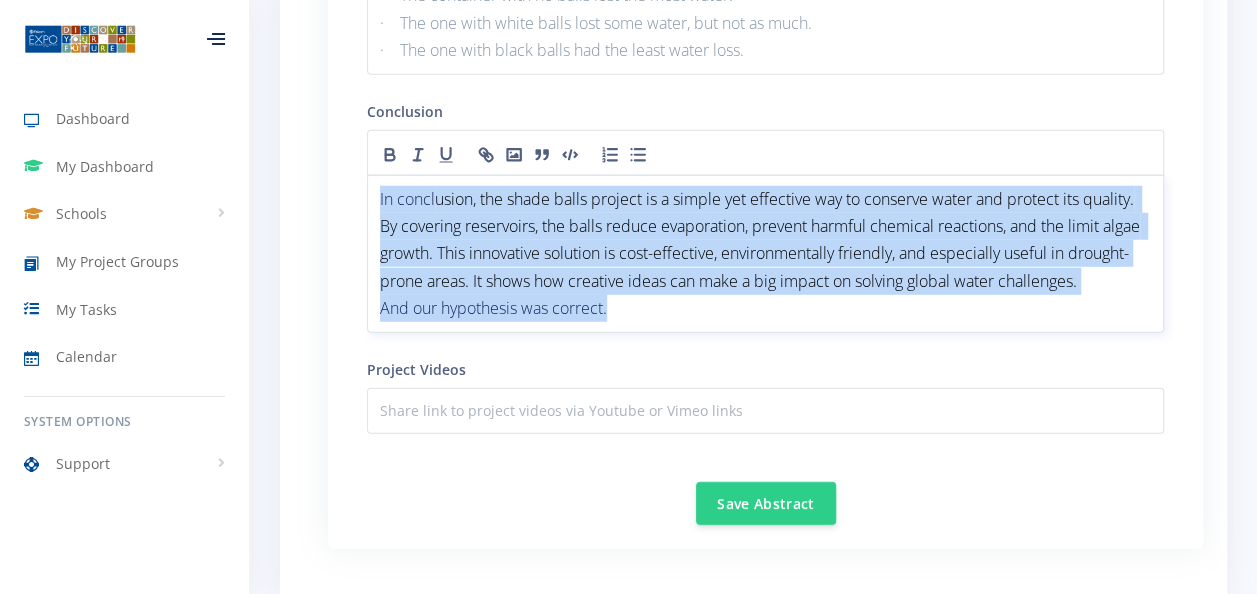 copy on "In concl usion, the shade balls project is a simple yet effective way to conserve water and protect its quality. By covering reservoirs, the balls reduce evaporation, prevent harmful chemical reactions, and the limit algae growth. This innovative solution is cost-effective, environmentally friendly, and especially useful in drought-prone areas. It shows how creative ideas can make a big impact on solving global water challenges.  And our hypothesis was correct." 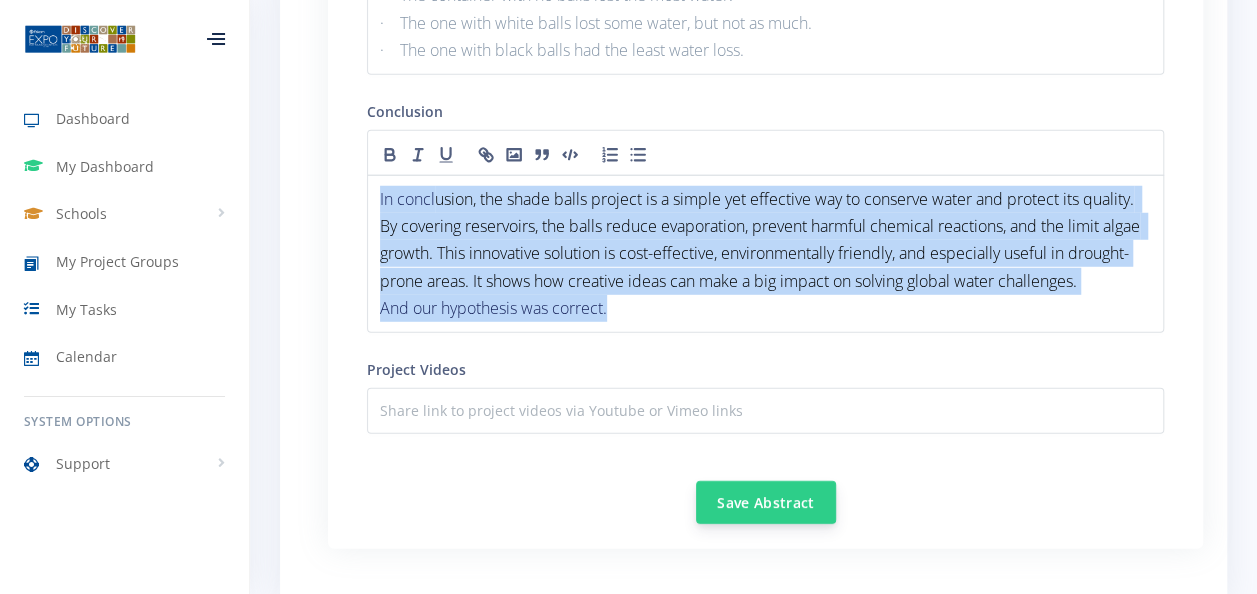 click on "Save Abstract" at bounding box center [766, 502] 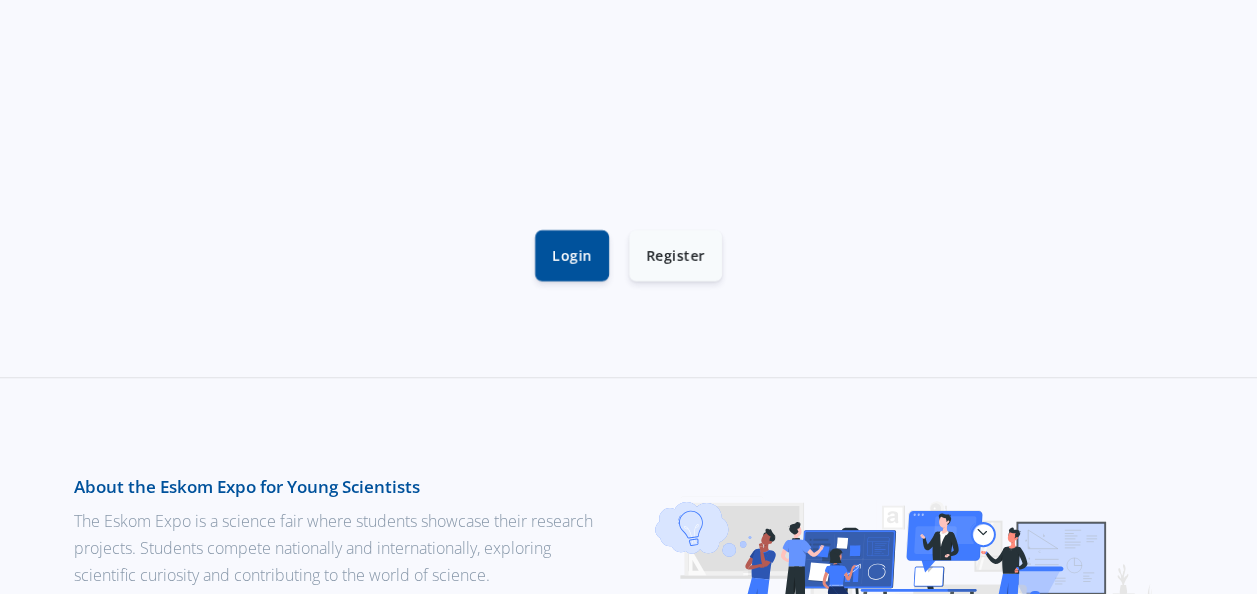 scroll, scrollTop: 637, scrollLeft: 0, axis: vertical 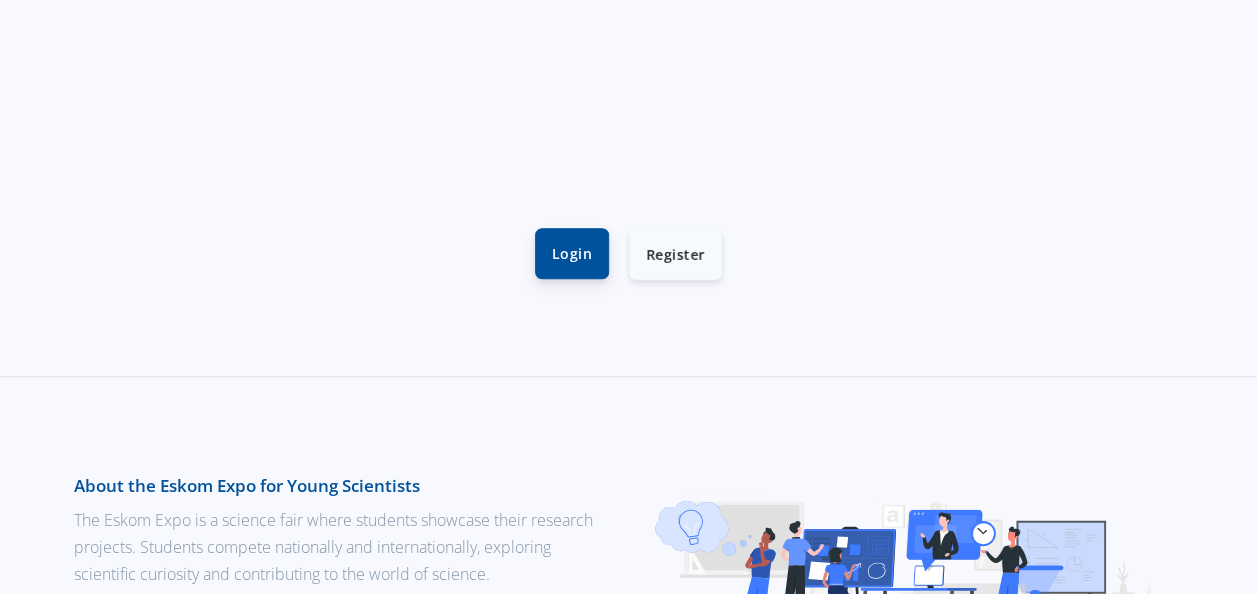 click on "Login" at bounding box center [572, 253] 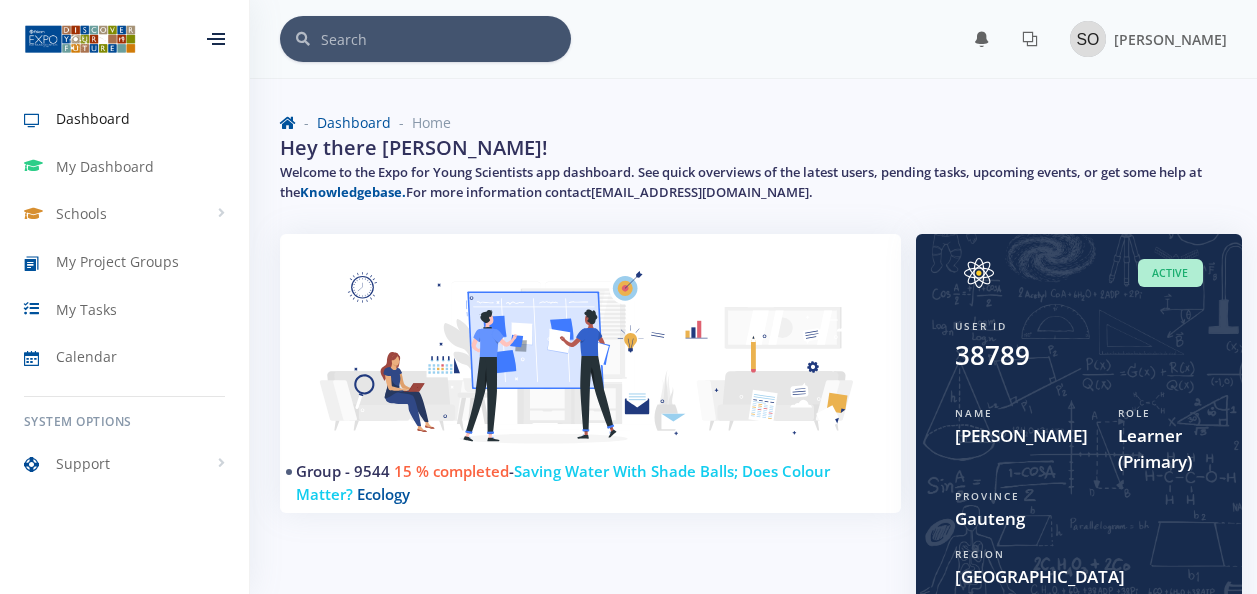 scroll, scrollTop: 0, scrollLeft: 0, axis: both 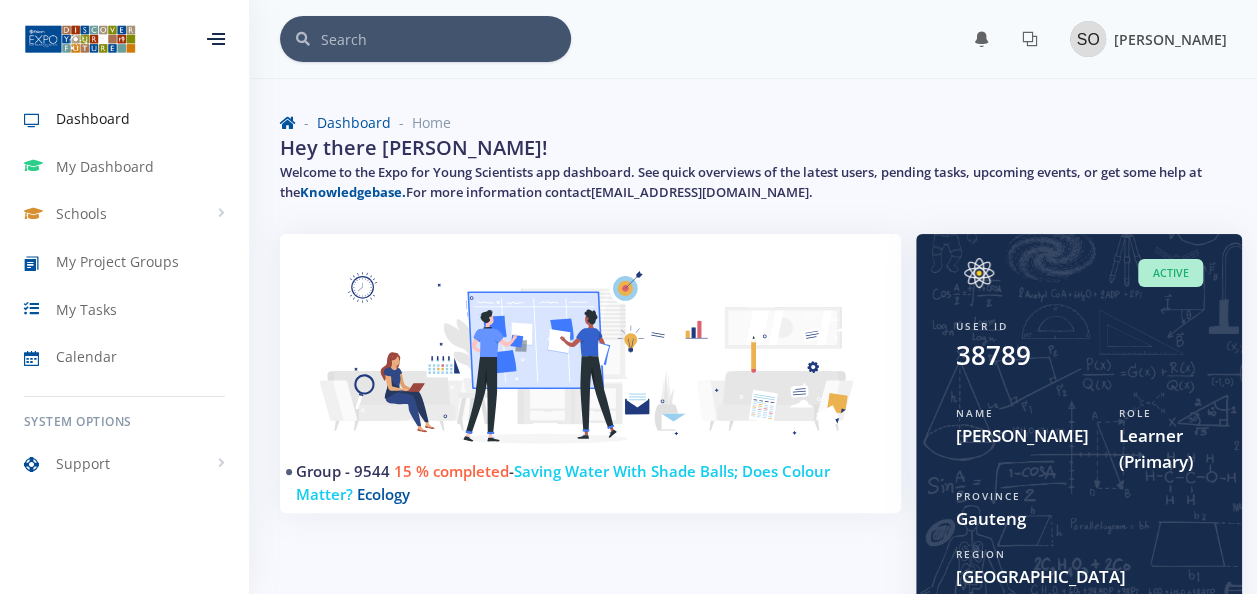 click at bounding box center [1088, 39] 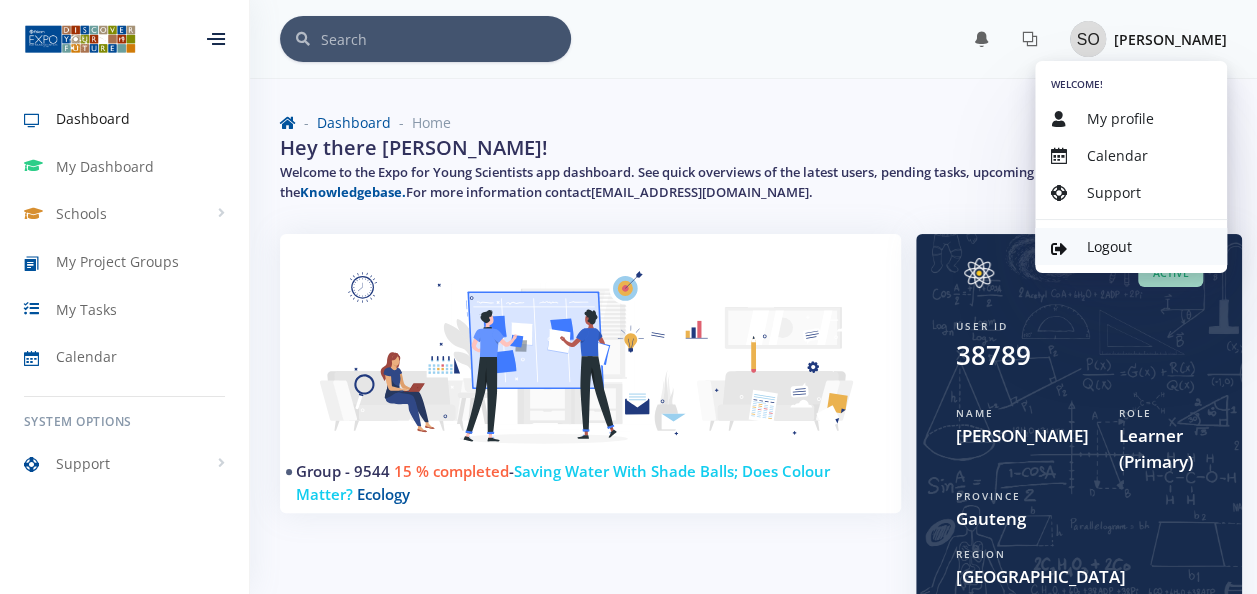 click on "Logout" at bounding box center [1131, 246] 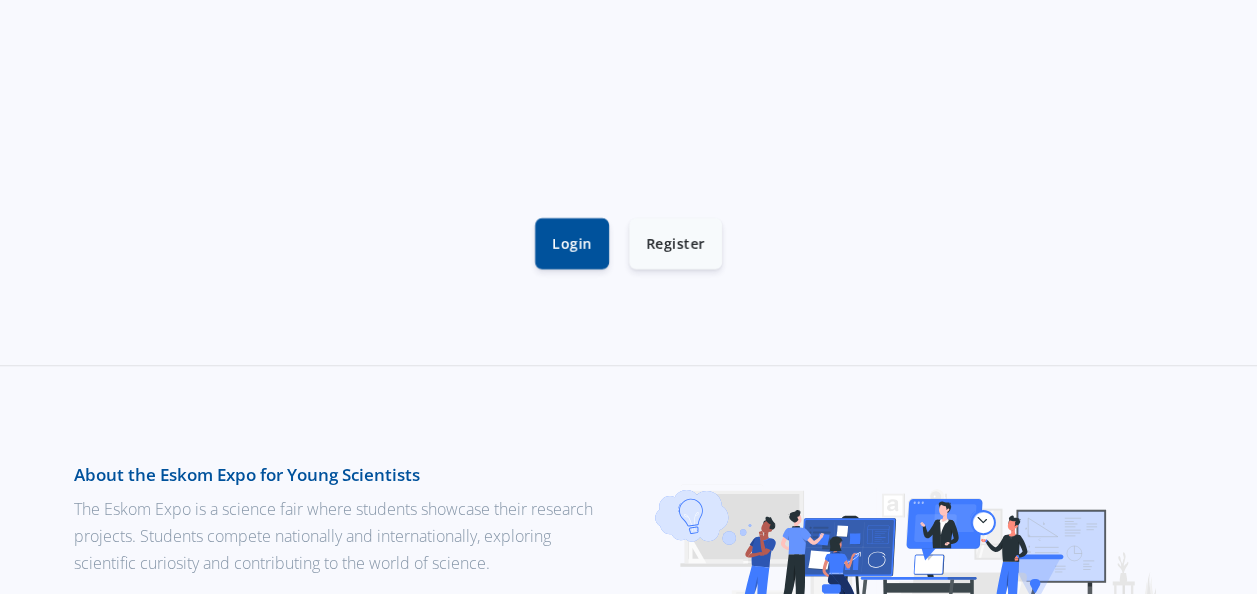 scroll, scrollTop: 648, scrollLeft: 0, axis: vertical 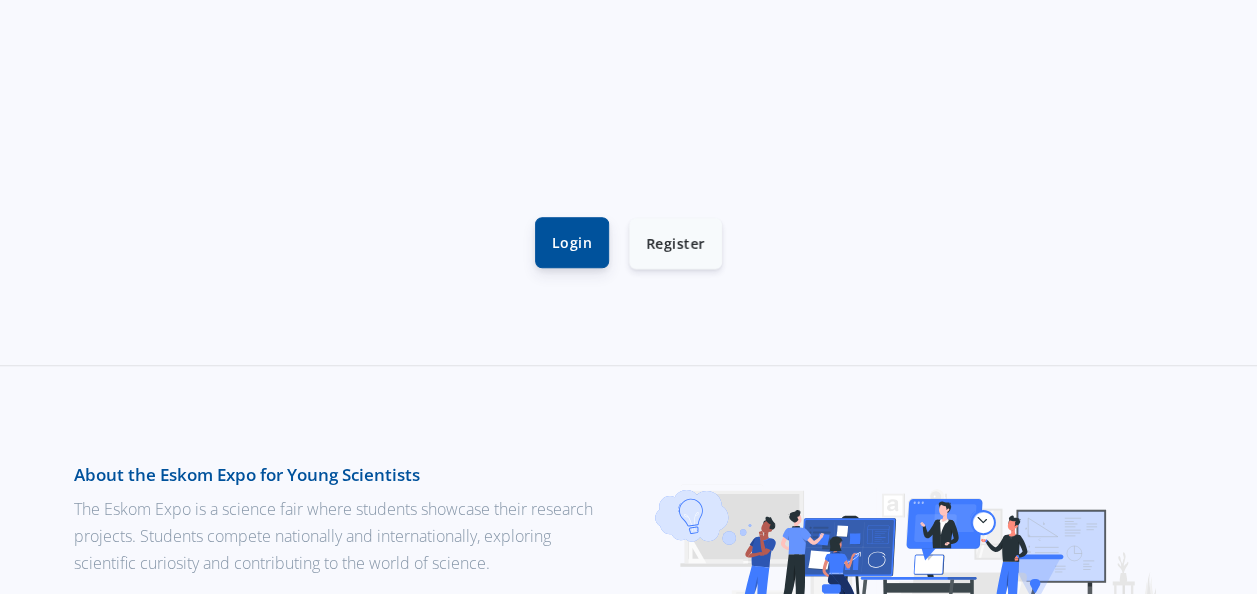 click on "Login" at bounding box center (572, 242) 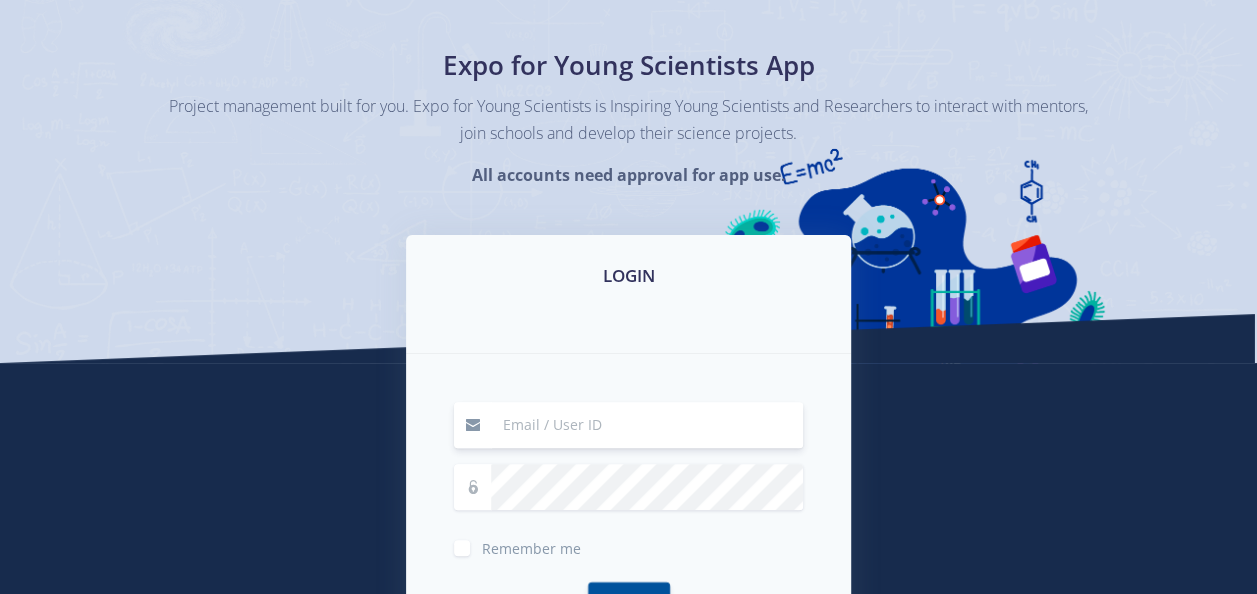 scroll, scrollTop: 128, scrollLeft: 0, axis: vertical 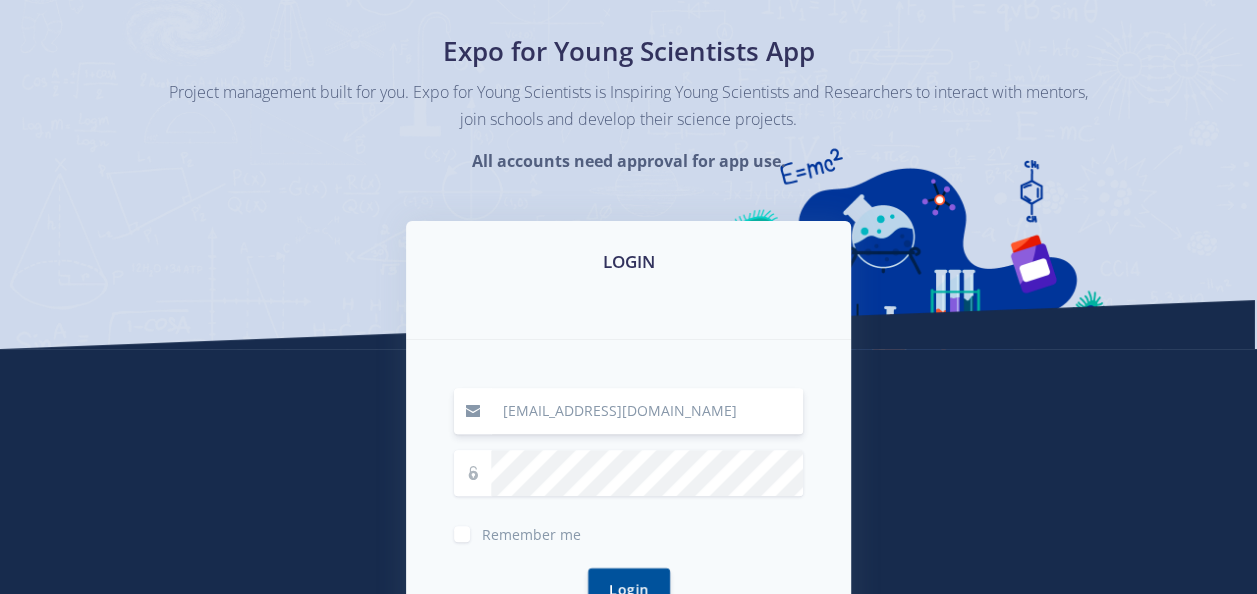 click on "[EMAIL_ADDRESS][DOMAIN_NAME]" at bounding box center [647, 411] 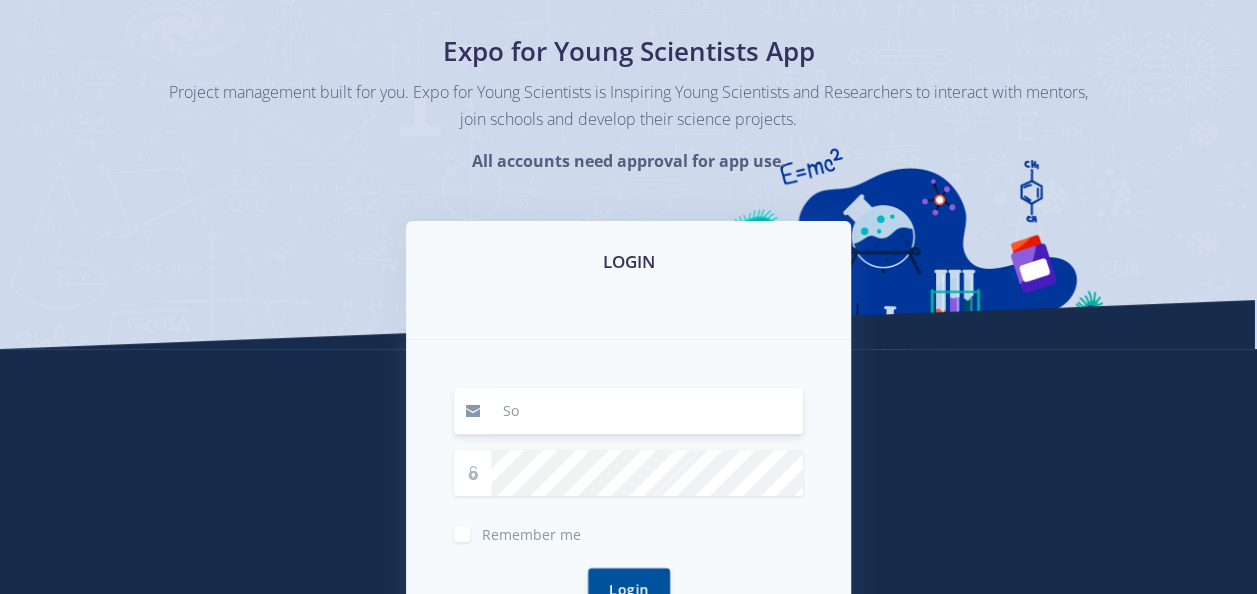 type on "S" 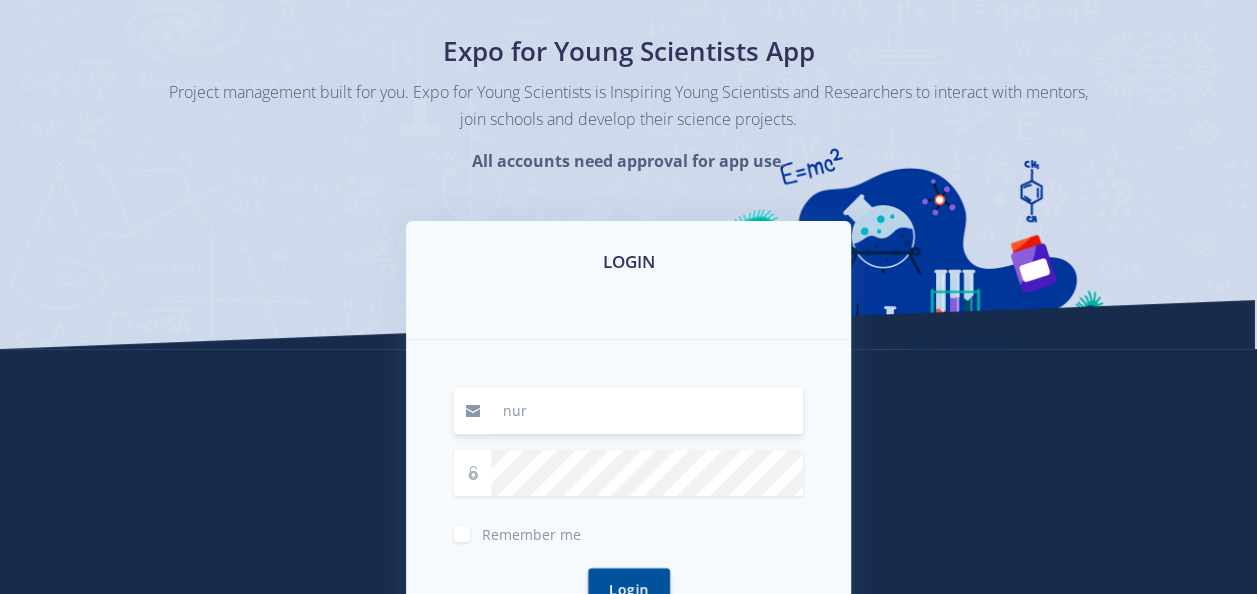 type on "[EMAIL_ADDRESS][DOMAIN_NAME]" 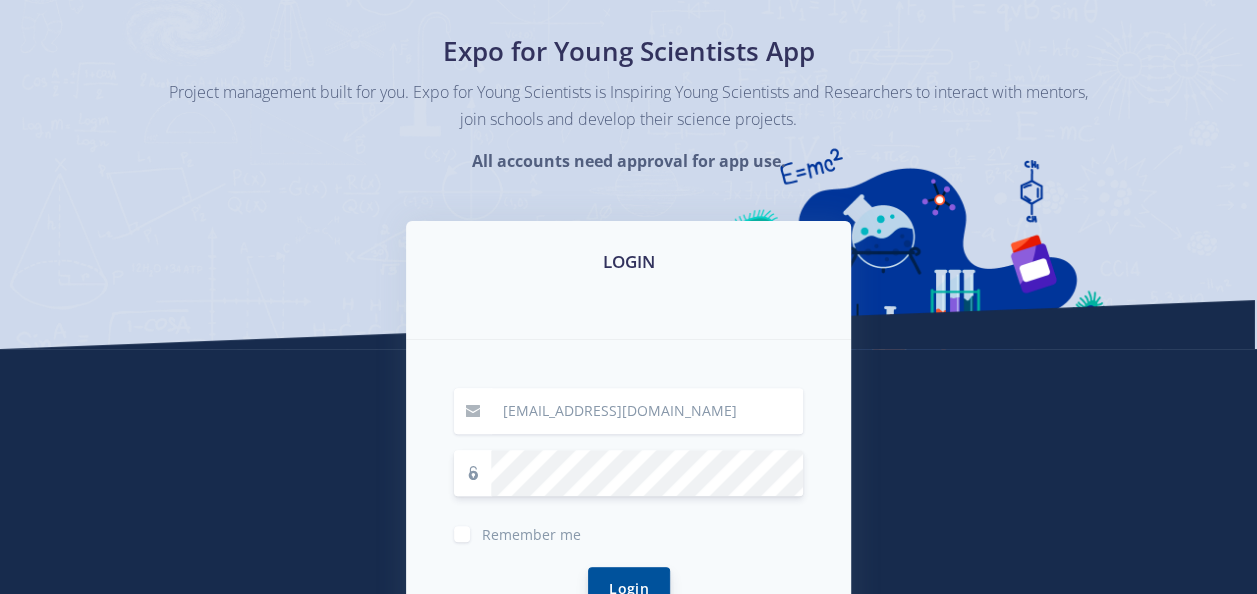 click on "Login" at bounding box center (629, 588) 